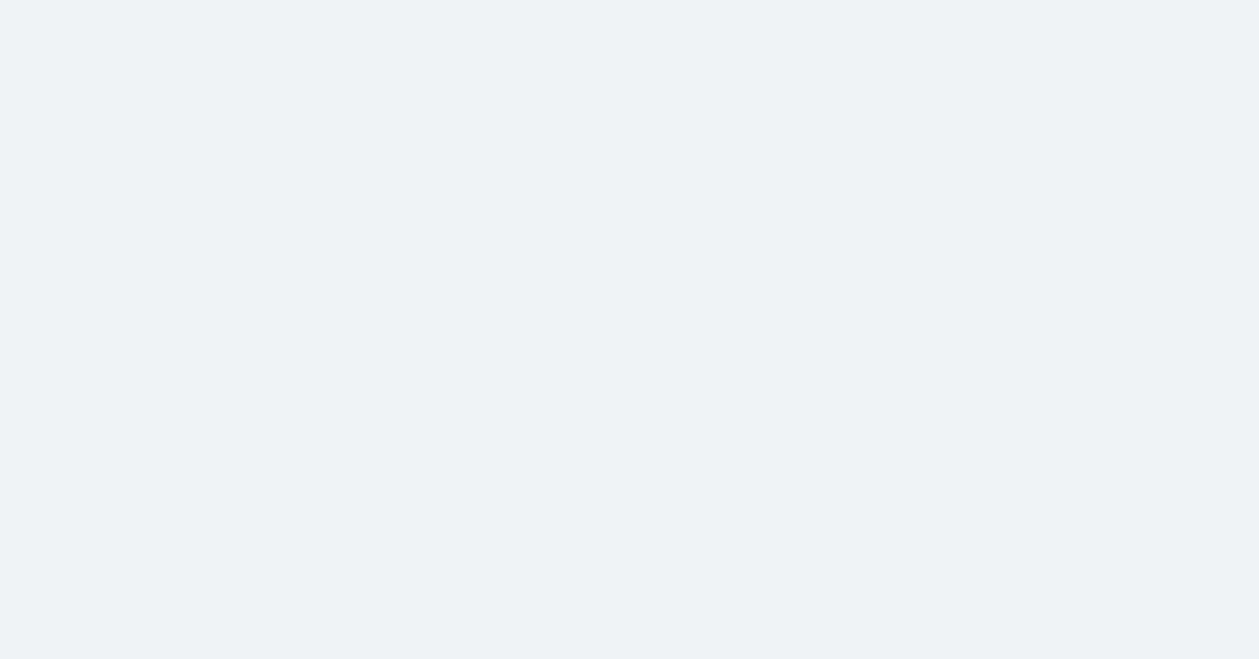 scroll, scrollTop: 0, scrollLeft: 0, axis: both 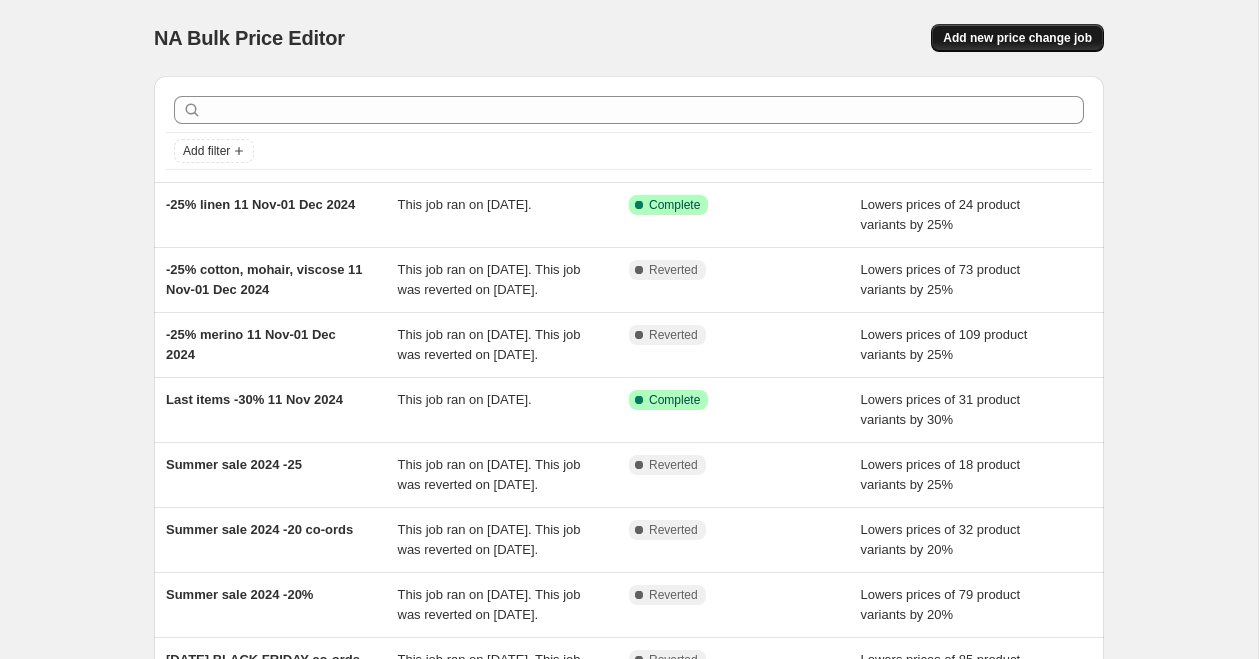 click on "Add new price change job" at bounding box center (1017, 38) 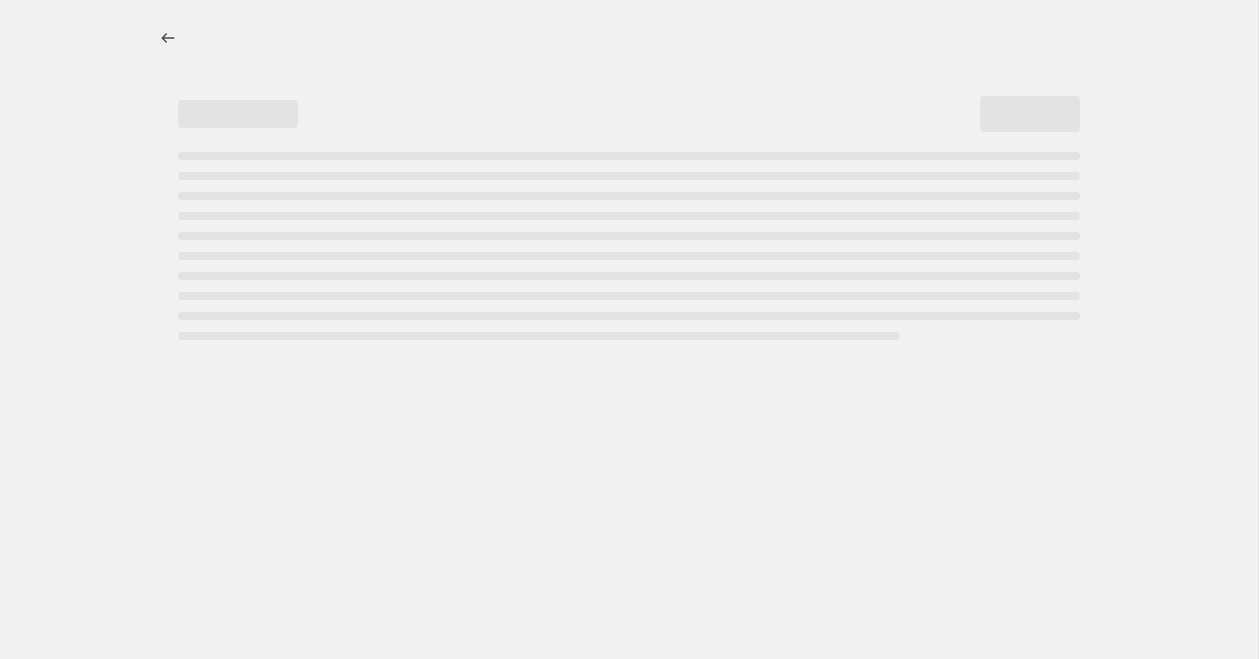 select on "percentage" 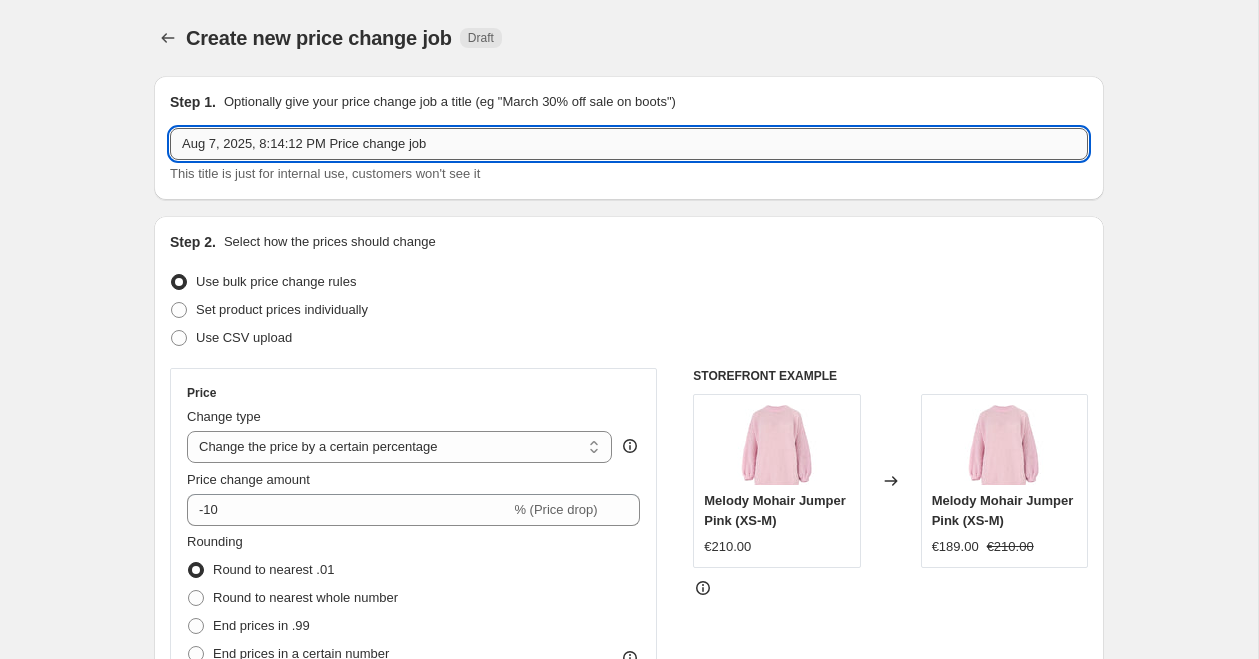 click on "Aug 7, 2025, 8:14:12 PM Price change job" at bounding box center (629, 144) 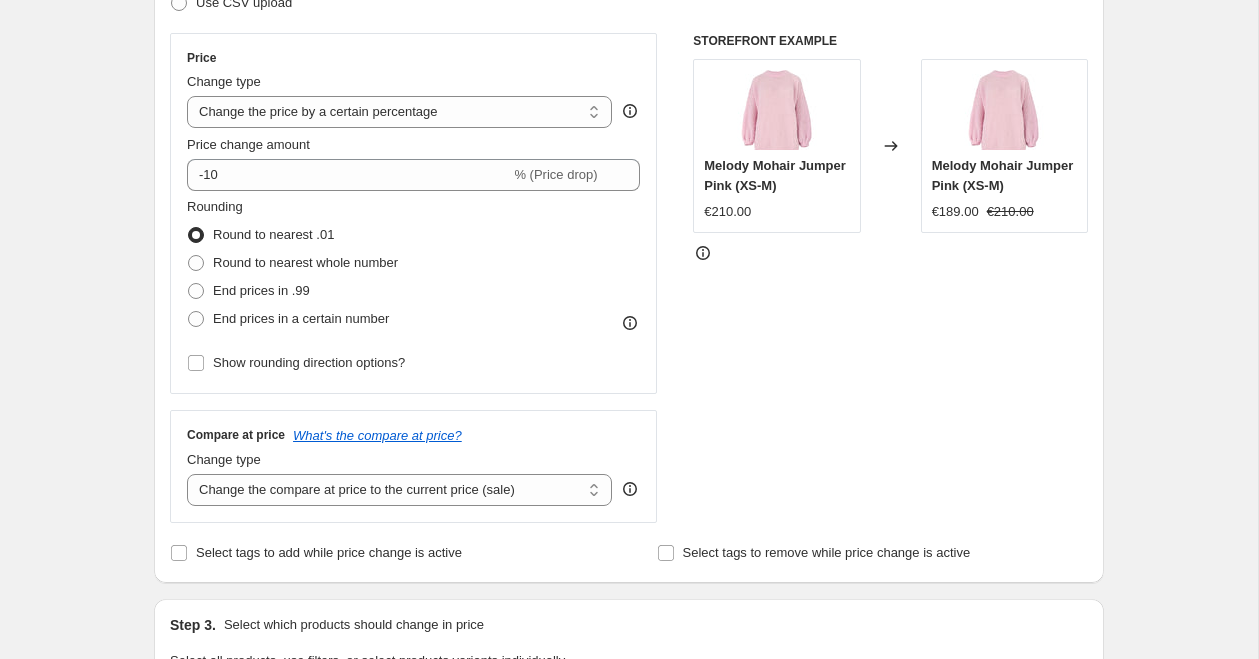 scroll, scrollTop: 341, scrollLeft: 0, axis: vertical 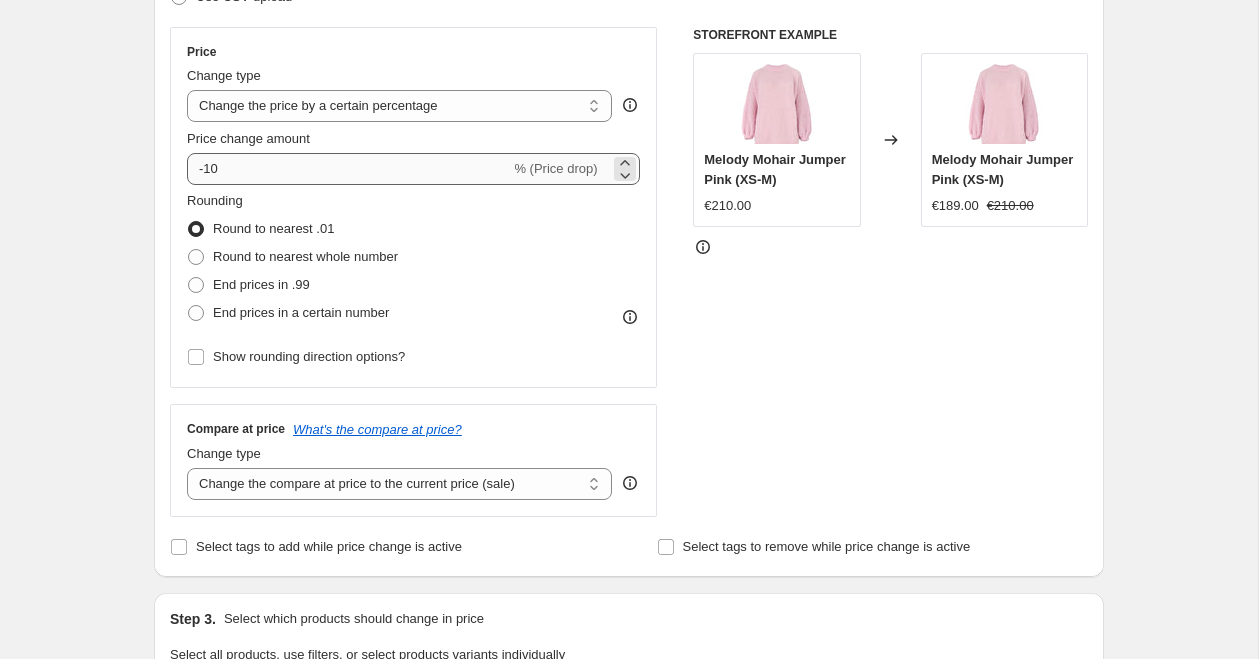 type on "Season sale -20% Aug 7, 2025, 8:14:12 PM Price change job" 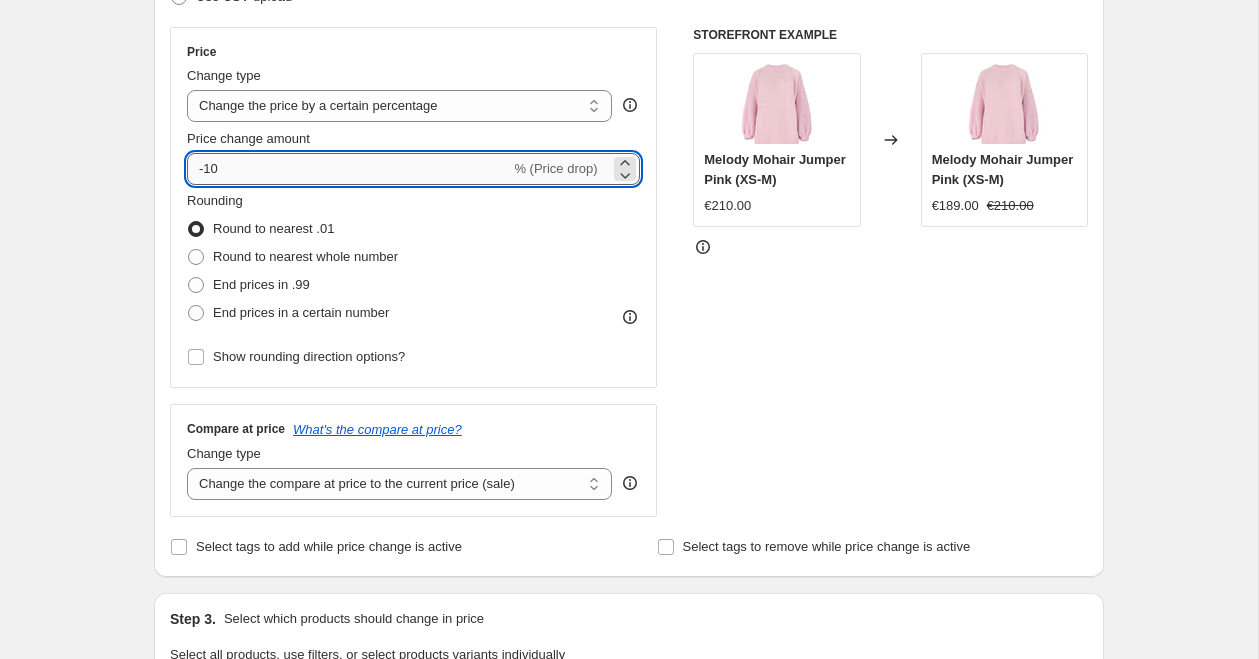 click on "-10" at bounding box center (348, 169) 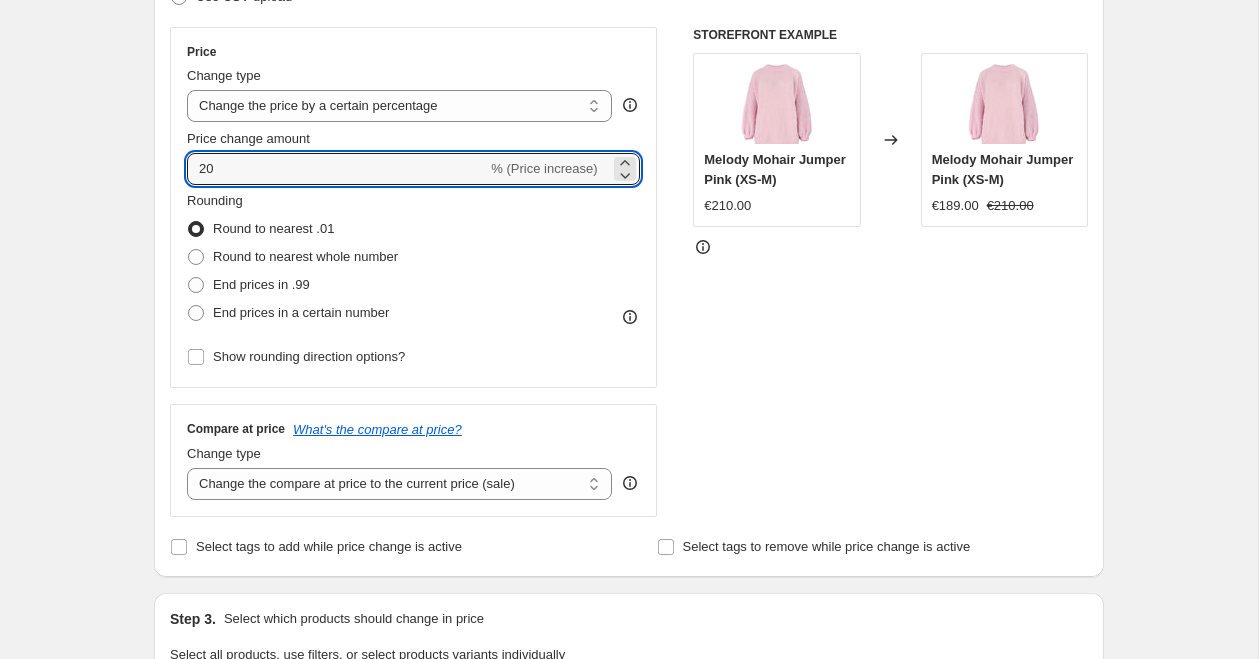 type on "20" 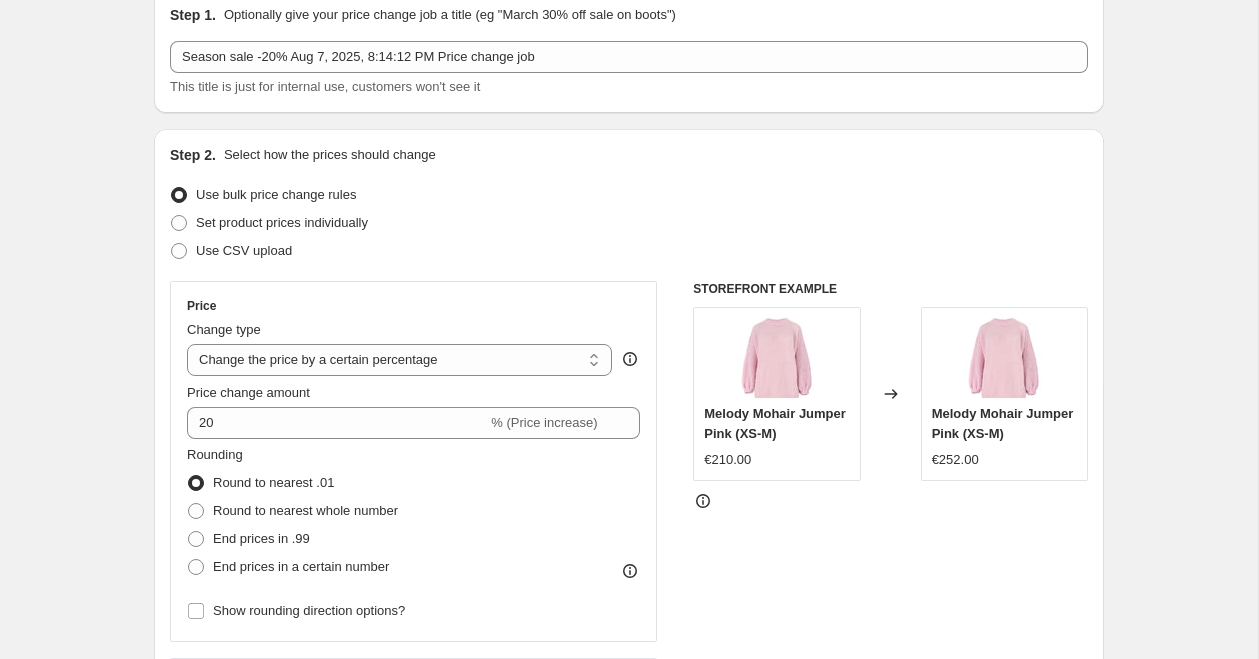 scroll, scrollTop: 3, scrollLeft: 0, axis: vertical 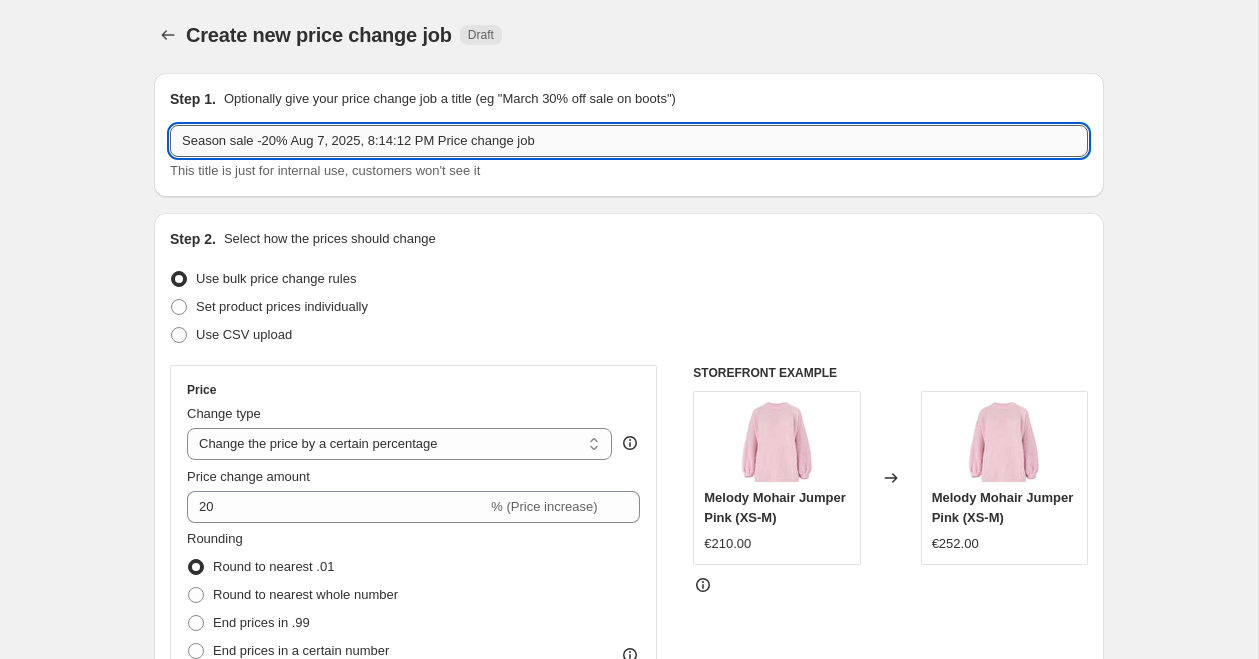 click on "Season sale -20% Aug 7, 2025, 8:14:12 PM Price change job" at bounding box center (629, 141) 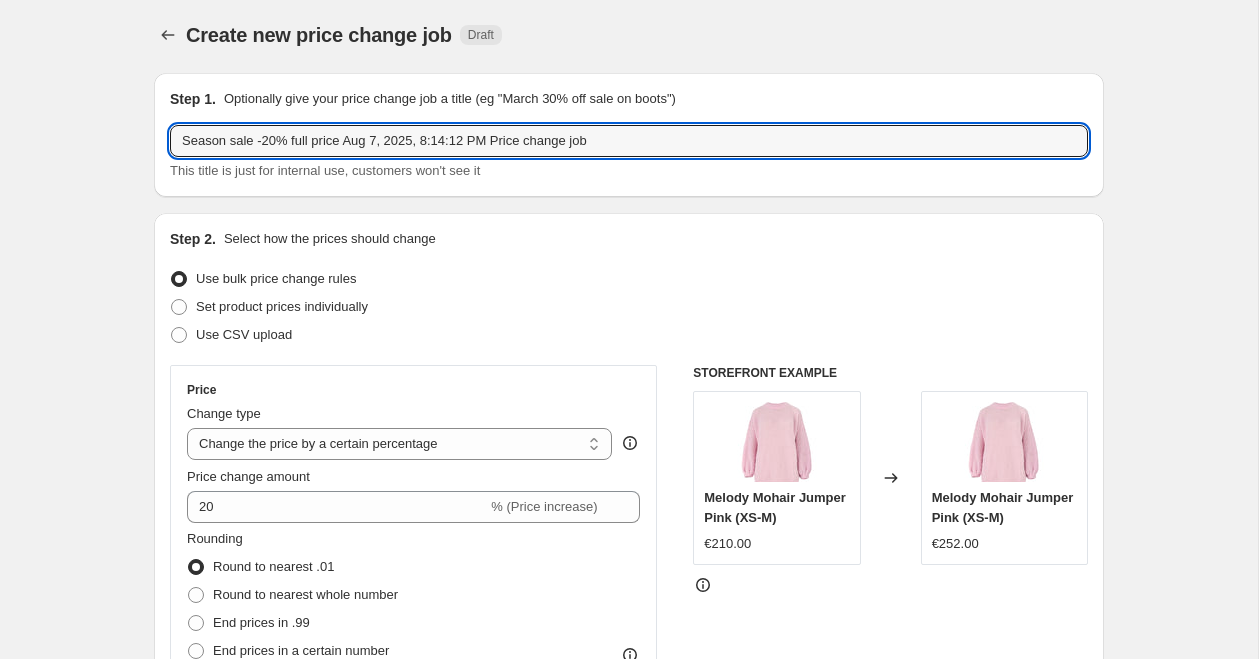 drag, startPoint x: 351, startPoint y: 141, endPoint x: 773, endPoint y: 171, distance: 423.065 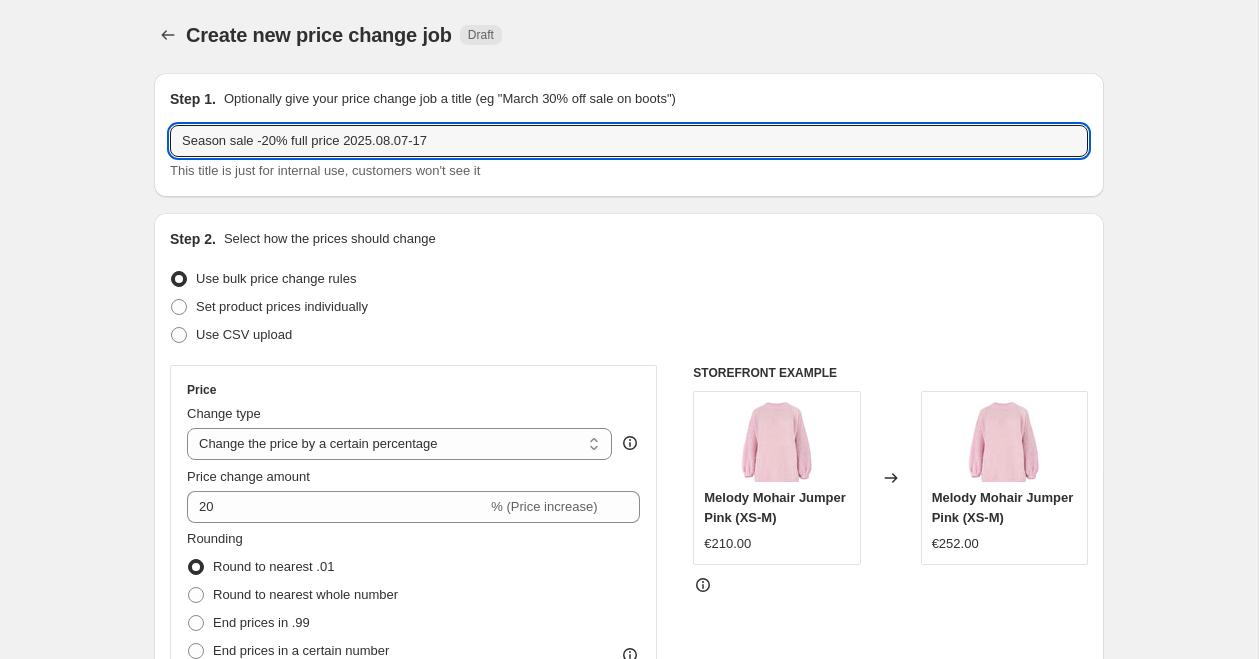 click on "Step 2. Select how the prices should change Use bulk price change rules Set product prices individually Use CSV upload Price Change type Change the price to a certain amount Change the price by a certain amount Change the price by a certain percentage Change the price to the current compare at price (price before sale) Change the price by a certain amount relative to the compare at price Change the price by a certain percentage relative to the compare at price Don't change the price Change the price by a certain percentage relative to the cost per item Change price to certain cost margin Change the price by a certain percentage Price change amount 20 % (Price increase) Rounding Round to nearest .01 Round to nearest whole number End prices in .99 End prices in a certain number Show rounding direction options? Compare at price What's the compare at price? Change type Change the compare at price to the current price (sale) Change the compare at price to a certain amount Don't change the compare at price" at bounding box center [629, 564] 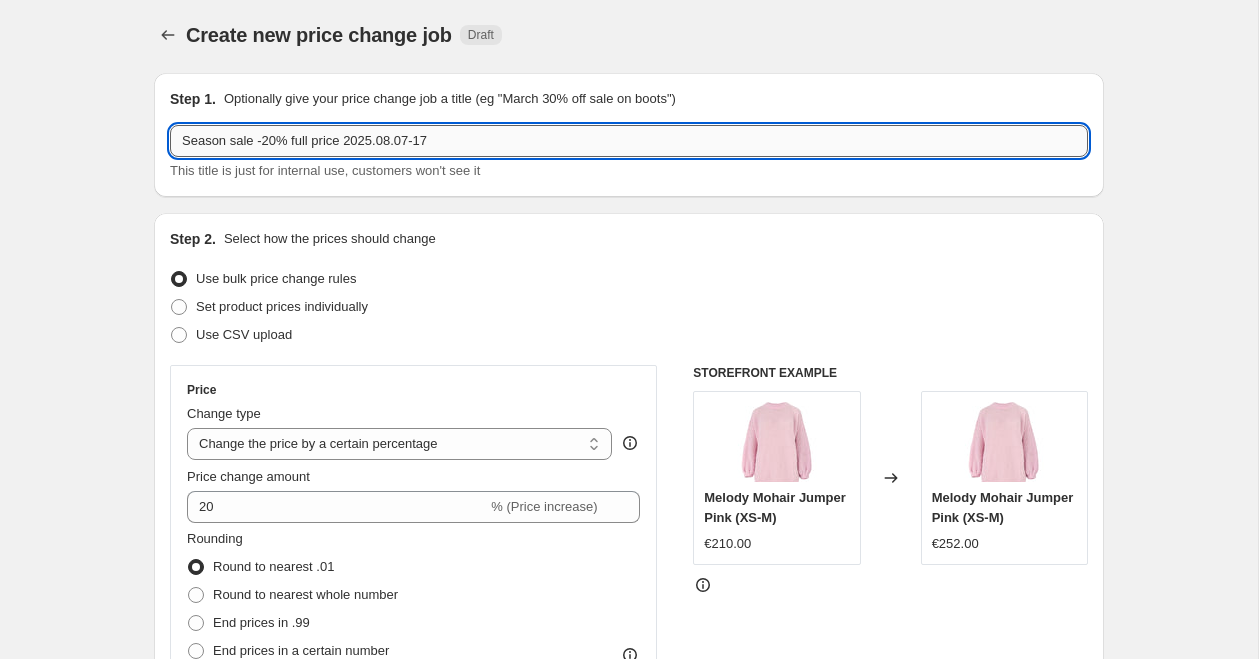 click on "Season sale -20% full price 2025.08.07-17" at bounding box center [629, 141] 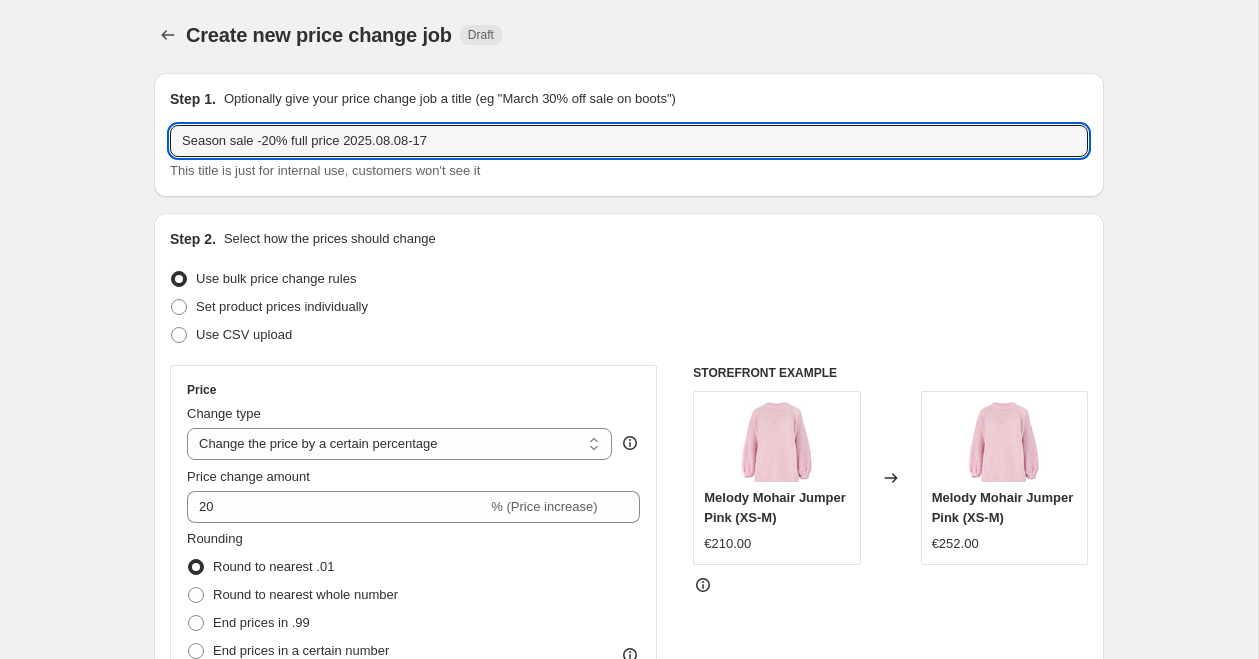 type on "Season sale -20% full price 2025.08.08-17" 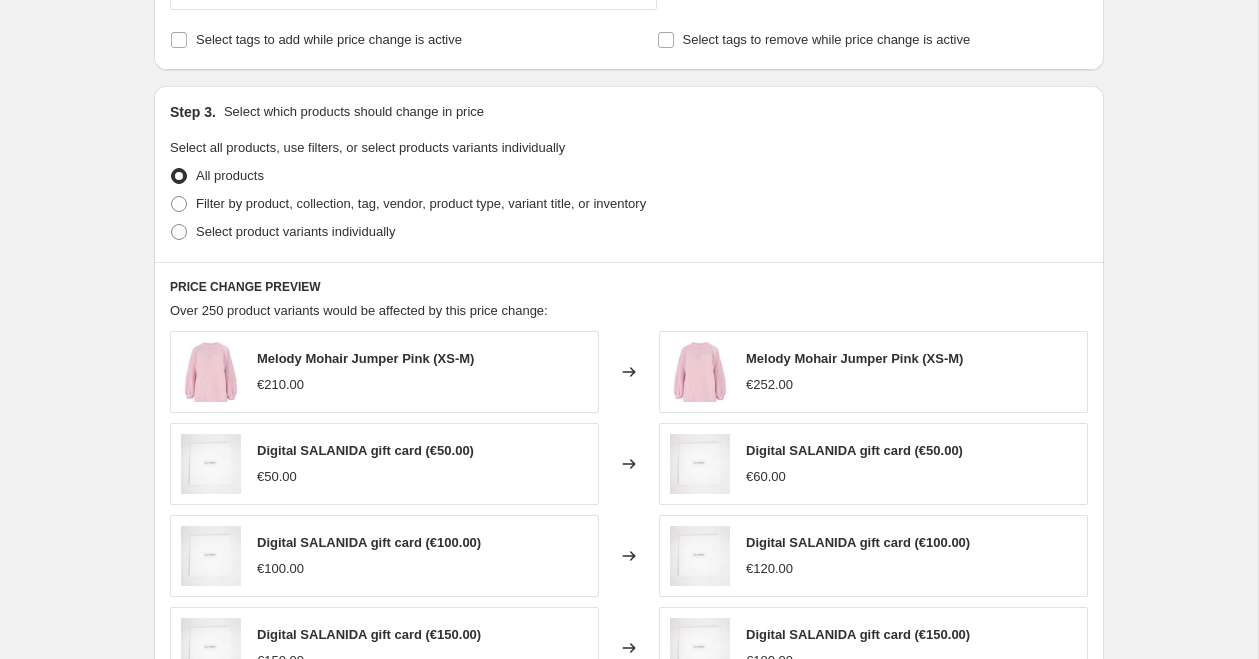 scroll, scrollTop: 891, scrollLeft: 0, axis: vertical 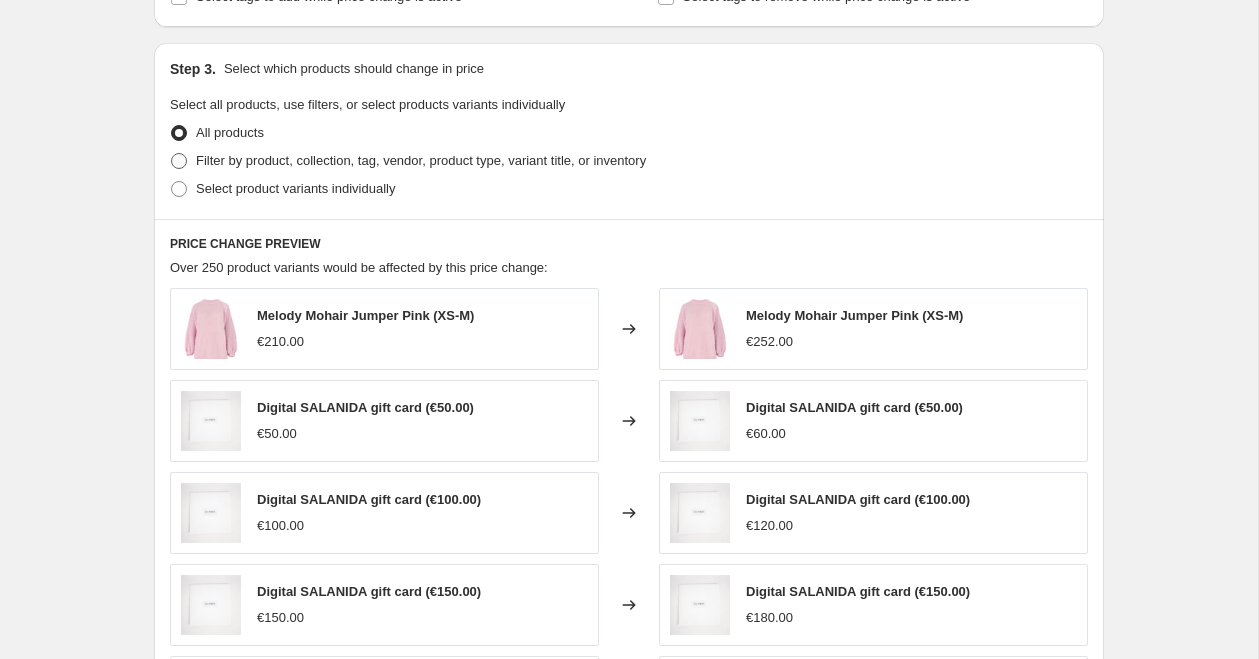 click on "Filter by product, collection, tag, vendor, product type, variant title, or inventory" at bounding box center [421, 160] 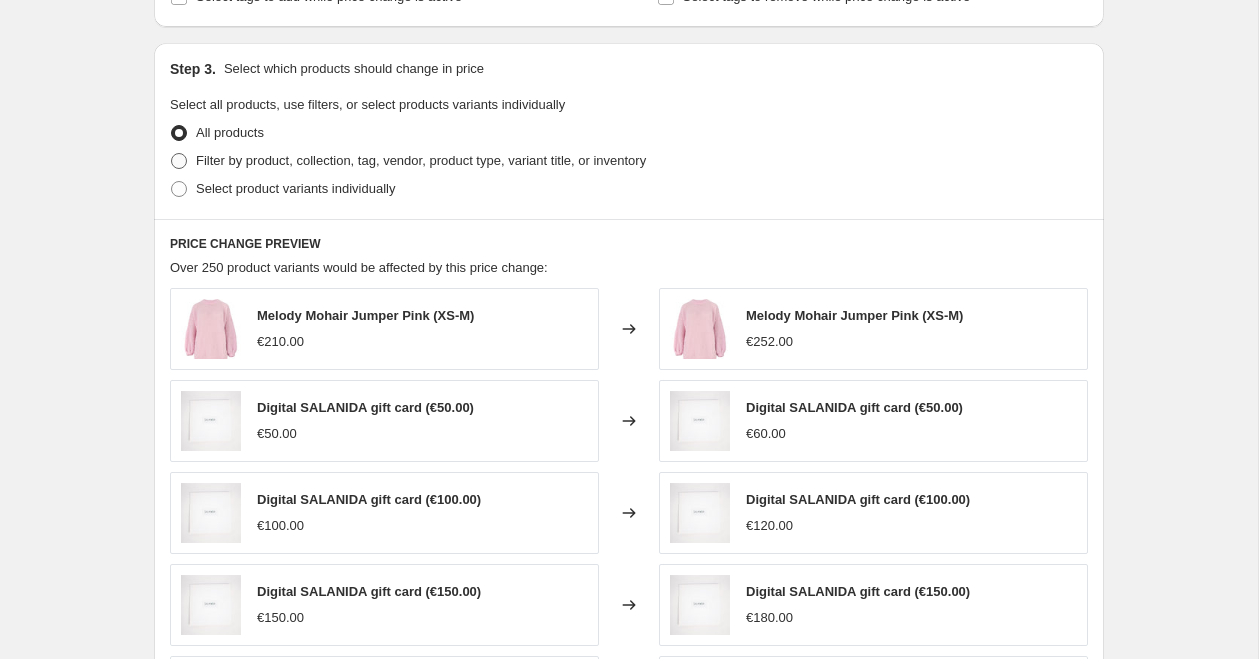 radio on "true" 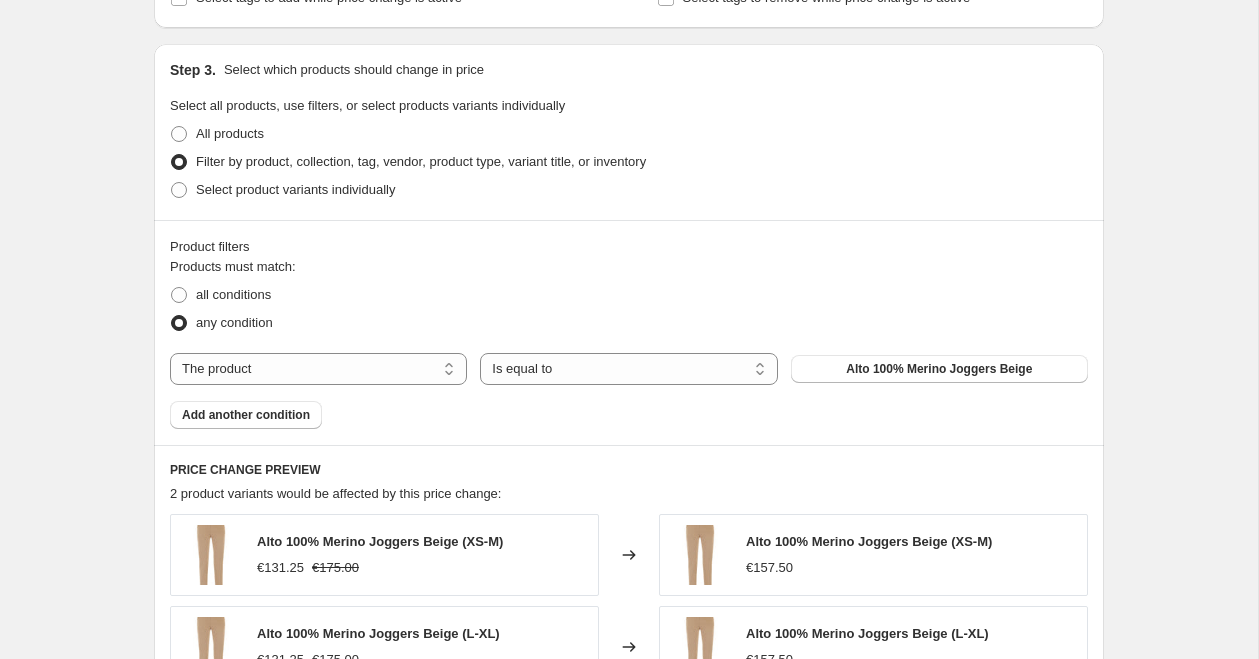 scroll, scrollTop: 879, scrollLeft: 0, axis: vertical 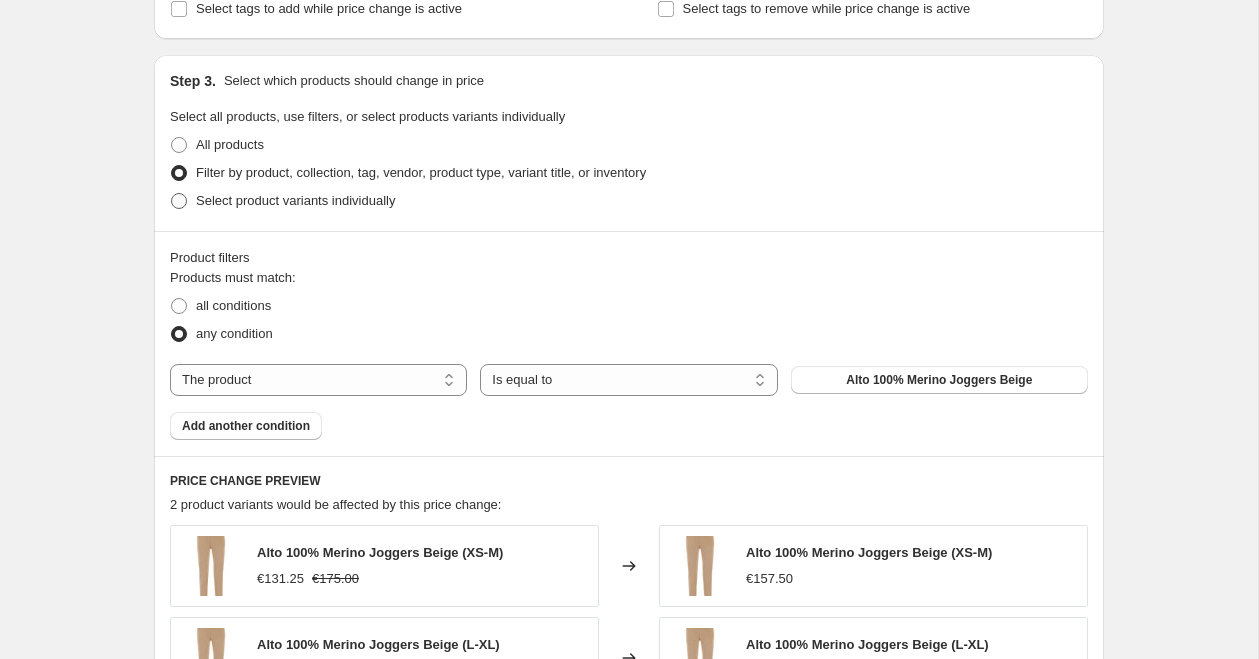 click on "Select product variants individually" at bounding box center (295, 200) 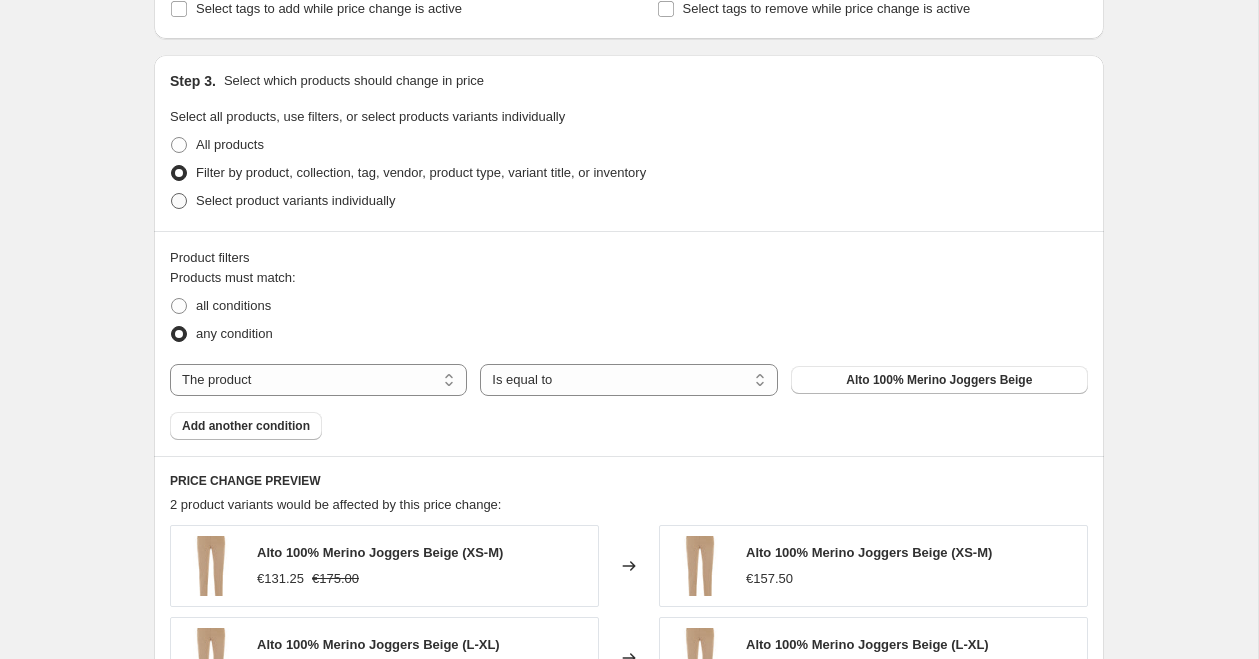 radio on "true" 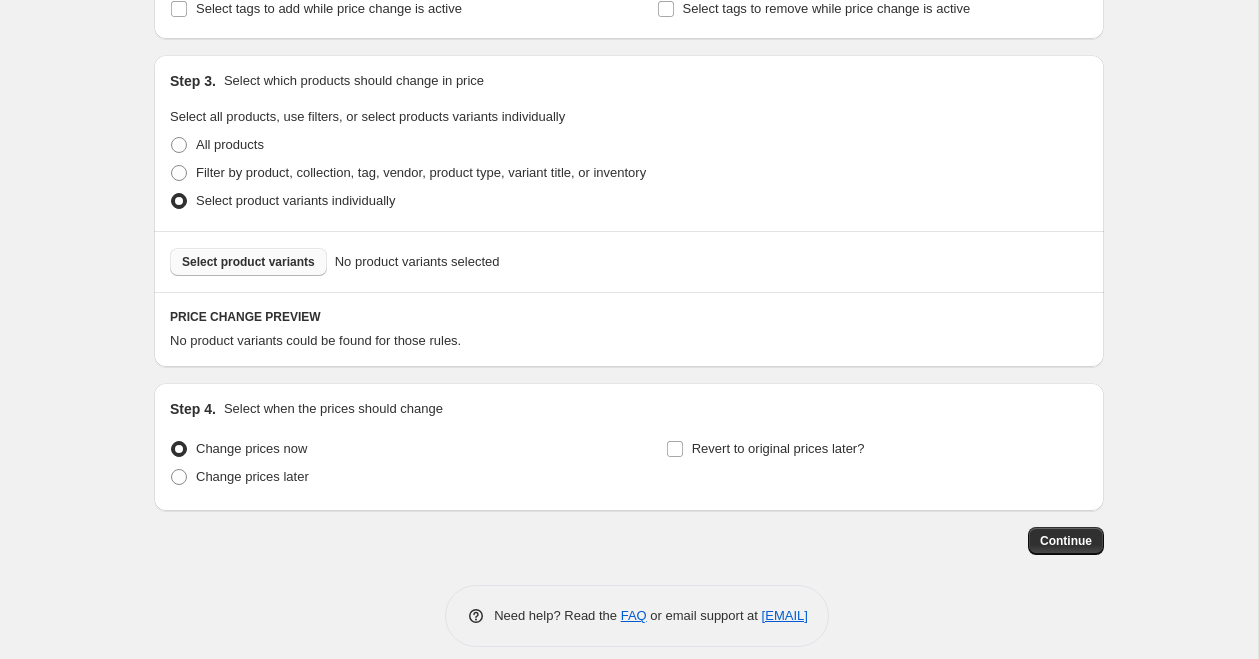 click on "Select product variants" at bounding box center (248, 262) 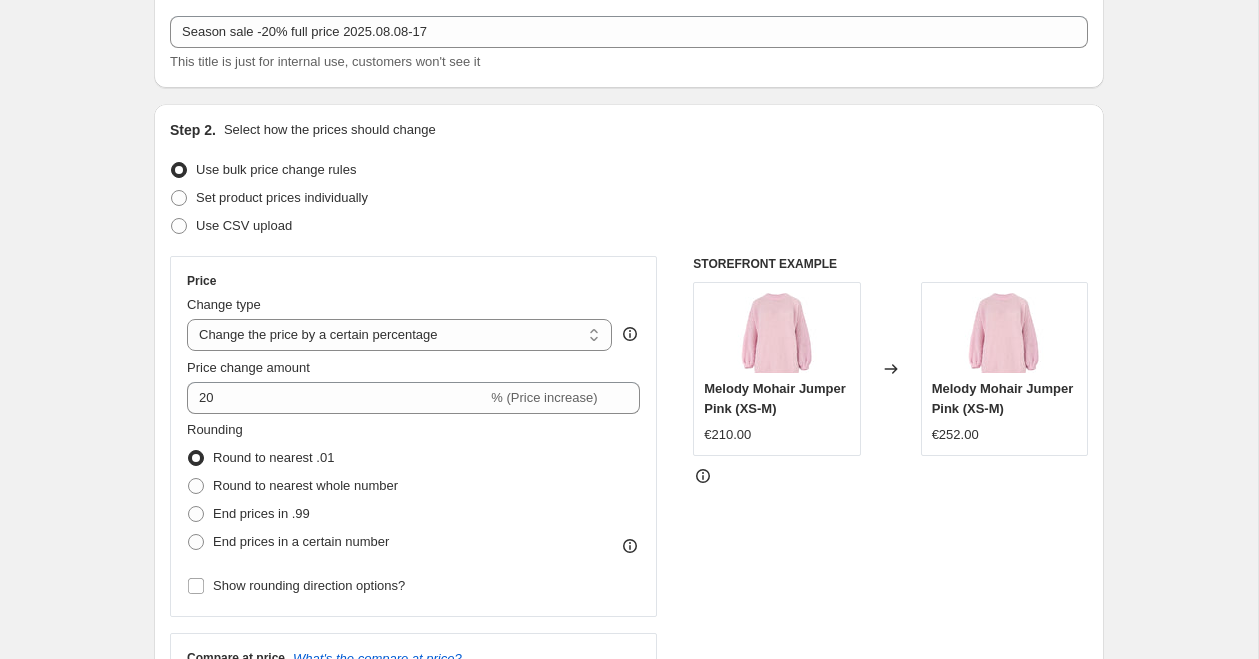 scroll, scrollTop: 111, scrollLeft: 0, axis: vertical 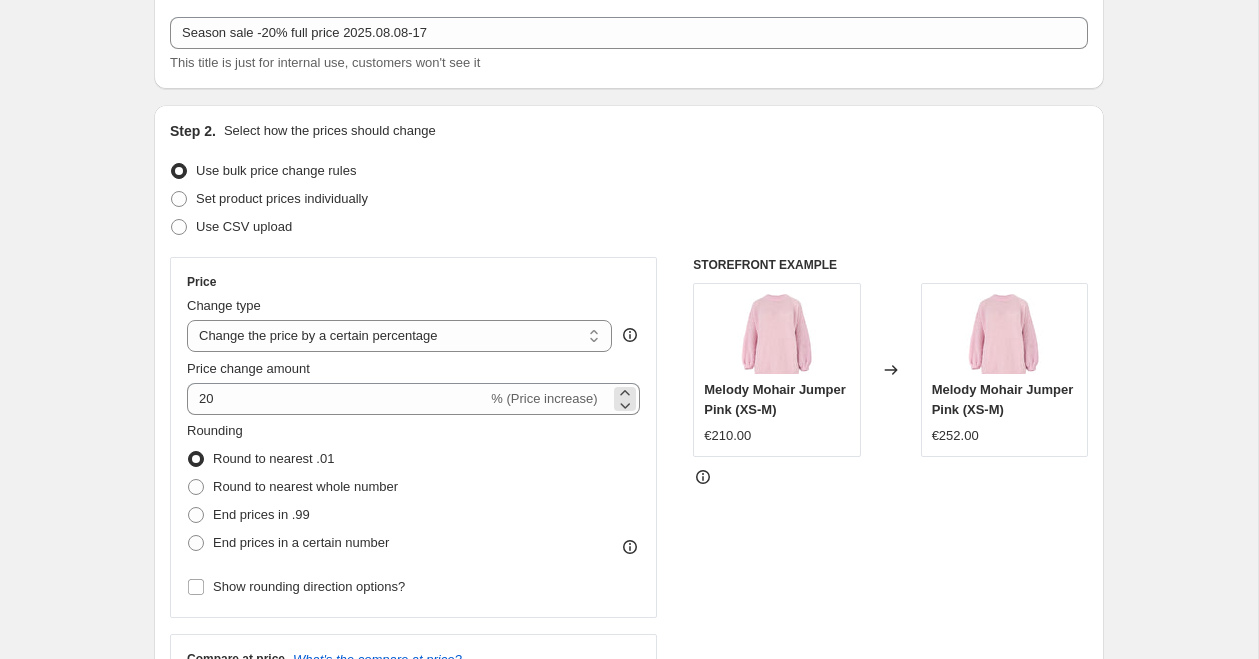 click on "% (Price increase)" at bounding box center (544, 398) 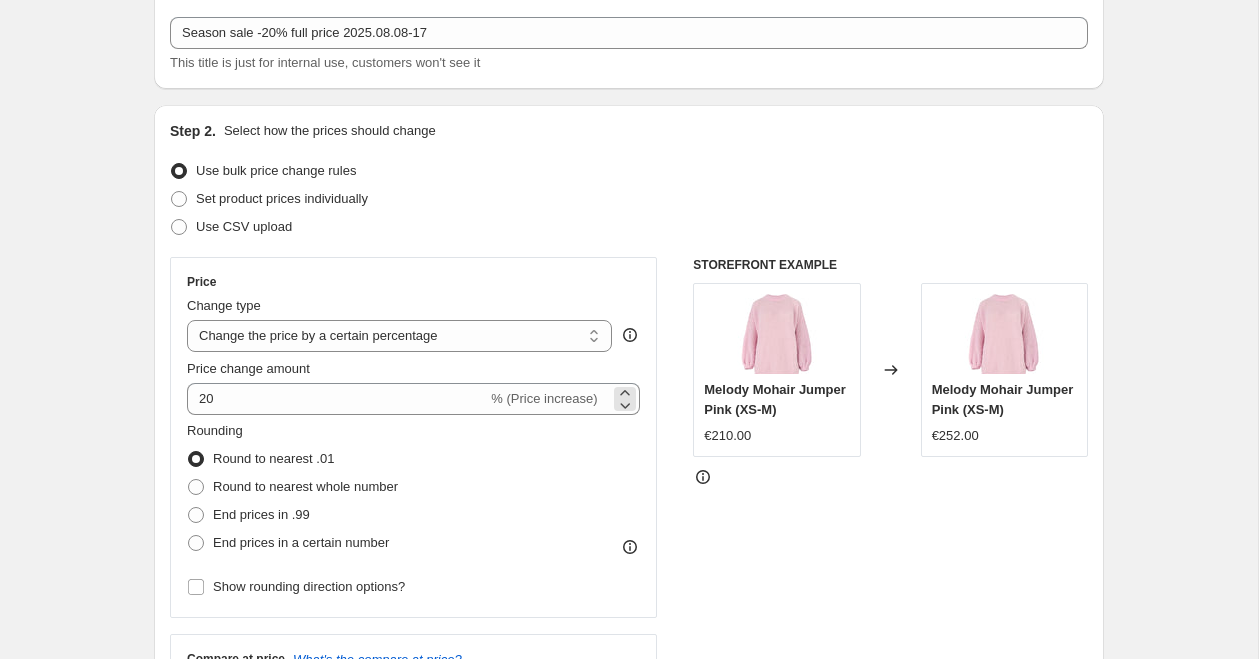 click on "% (Price increase)" at bounding box center (544, 398) 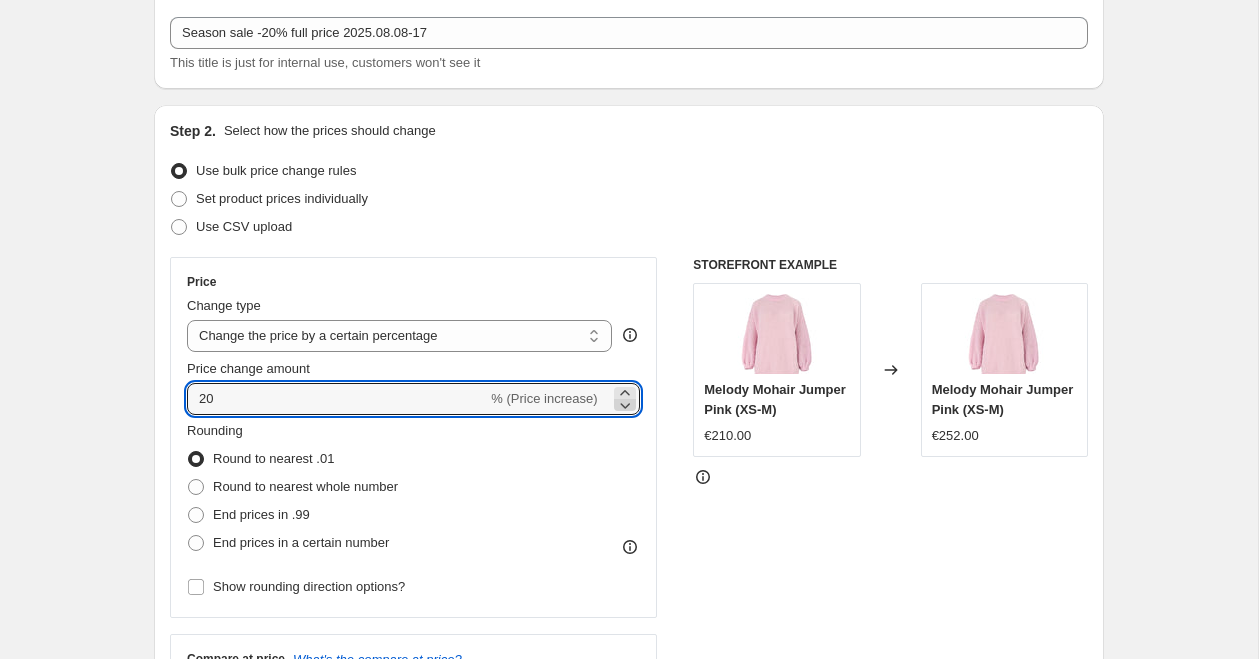 click 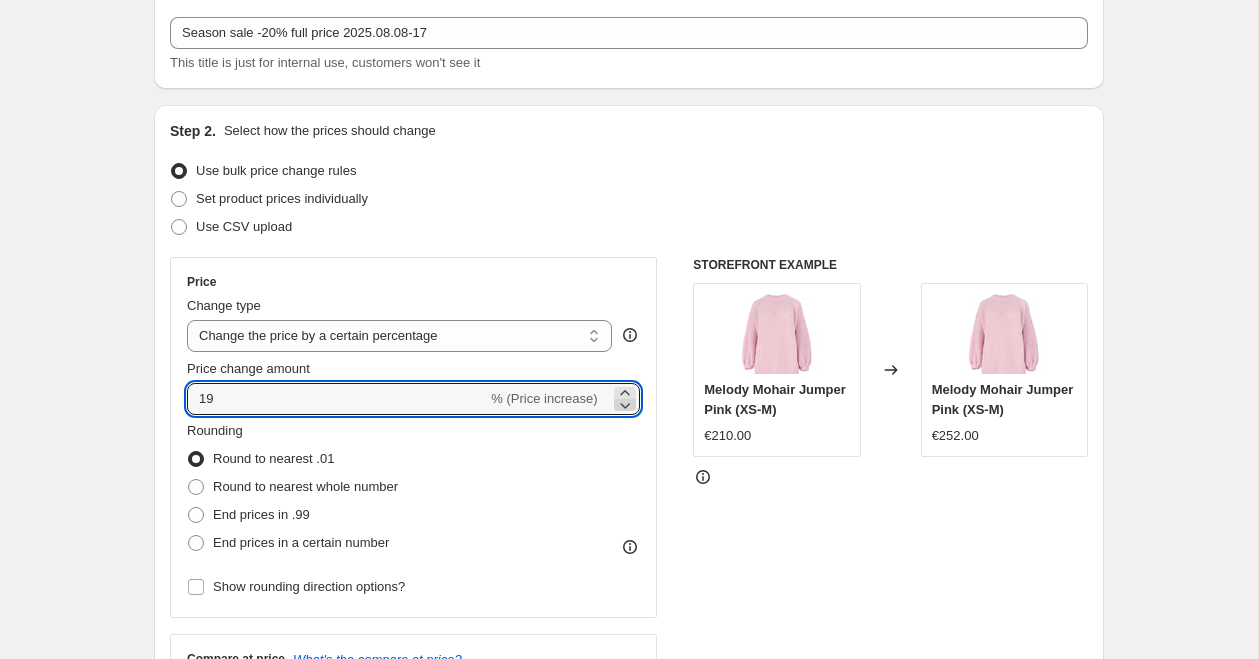 click 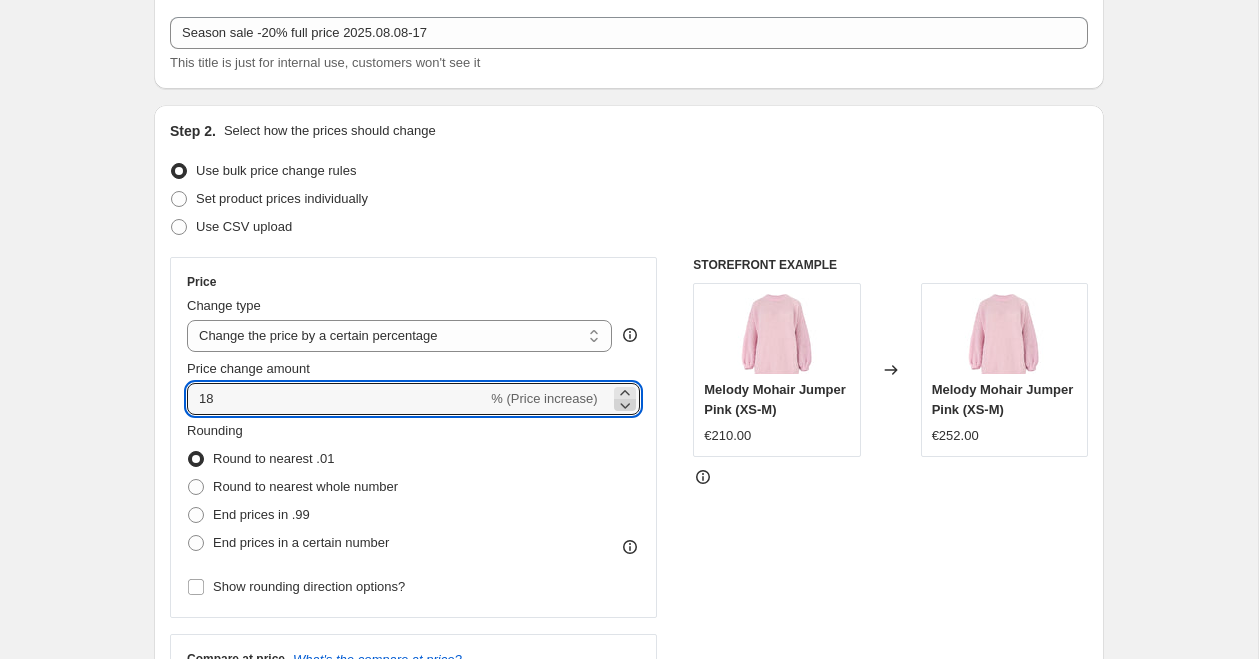 click 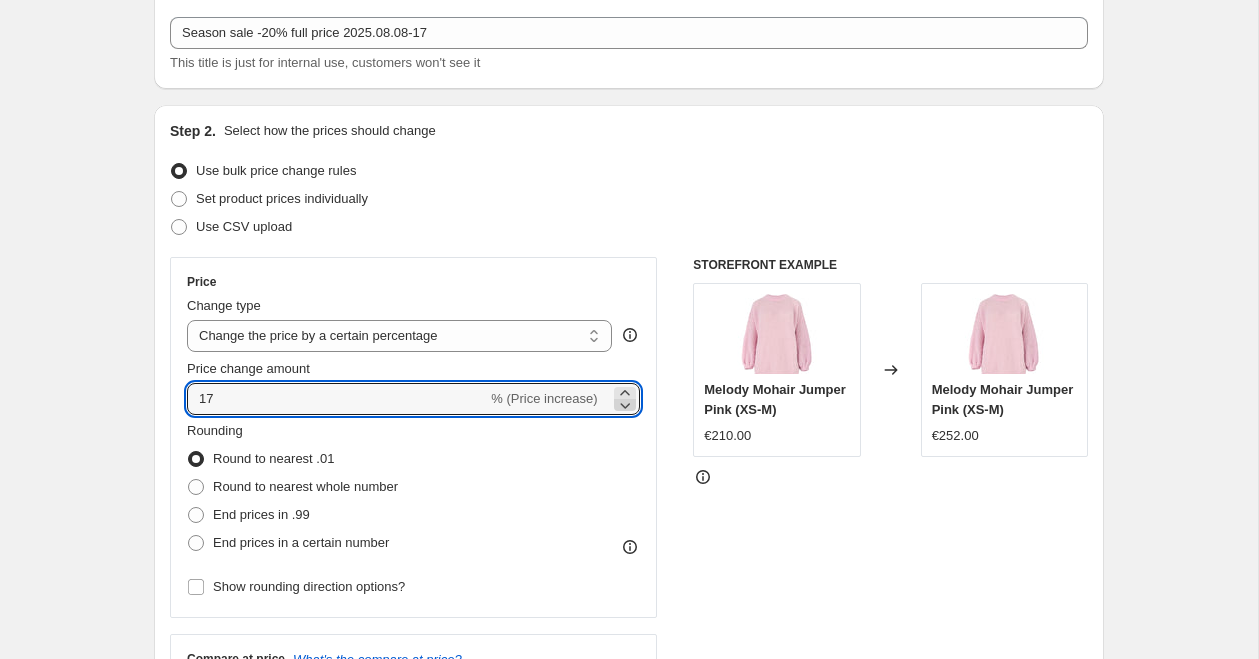 click 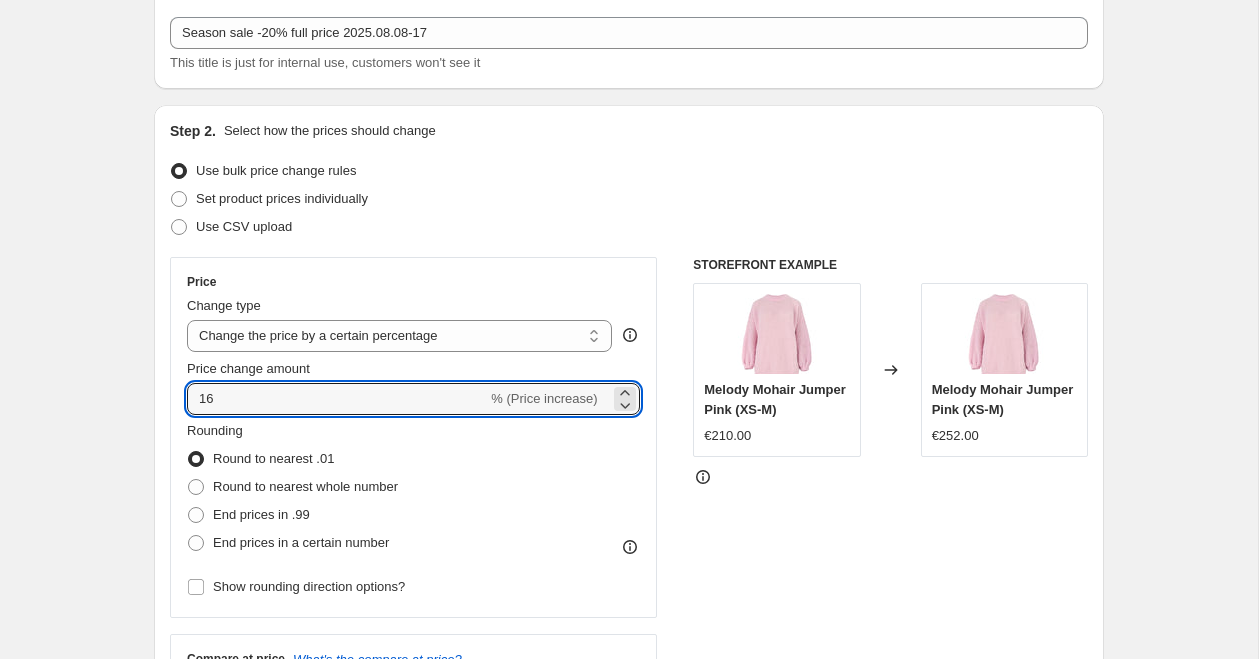 click on "% (Price increase)" at bounding box center (544, 398) 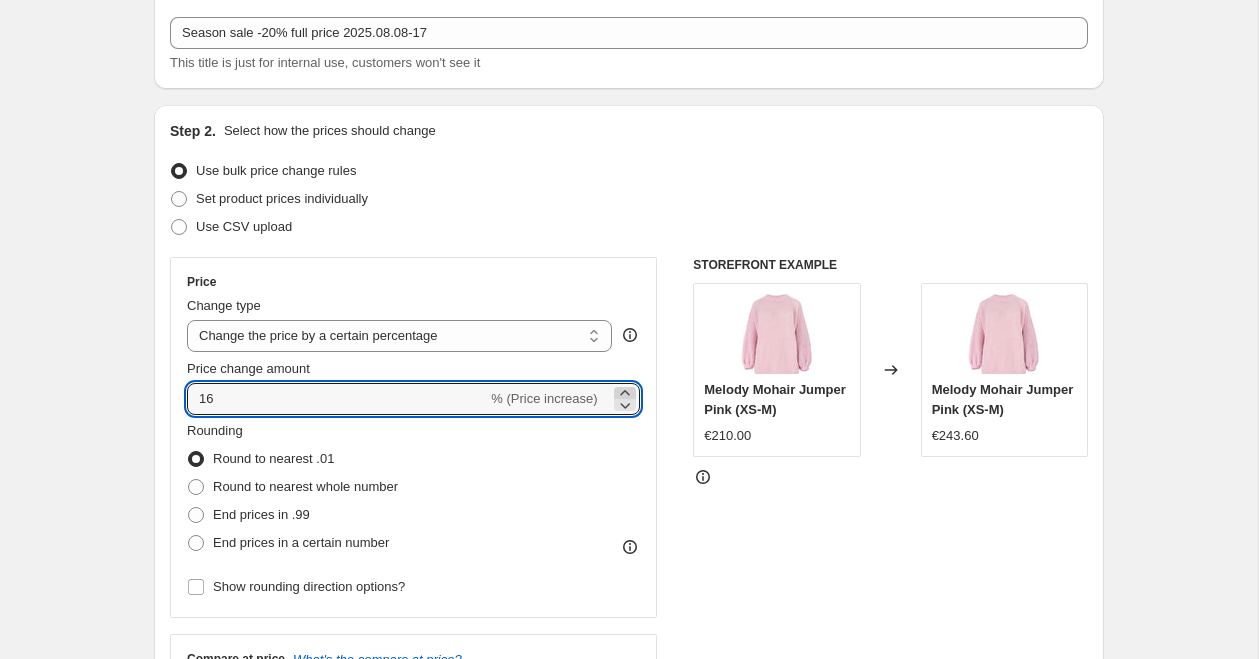 click 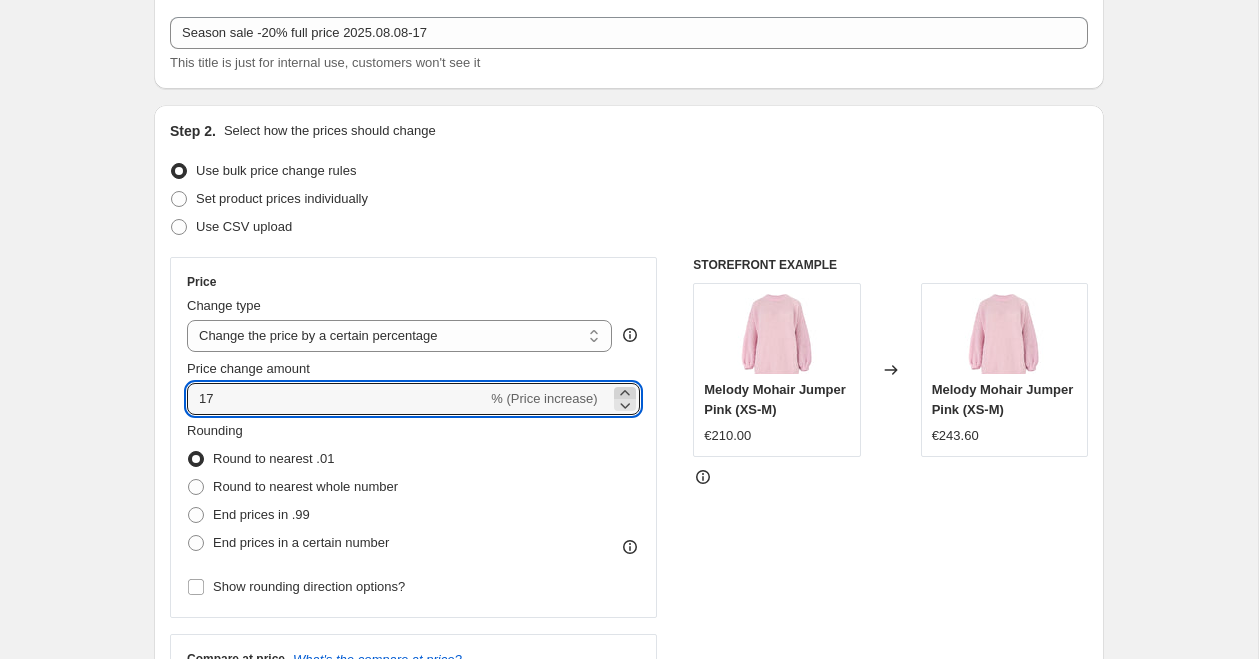 click 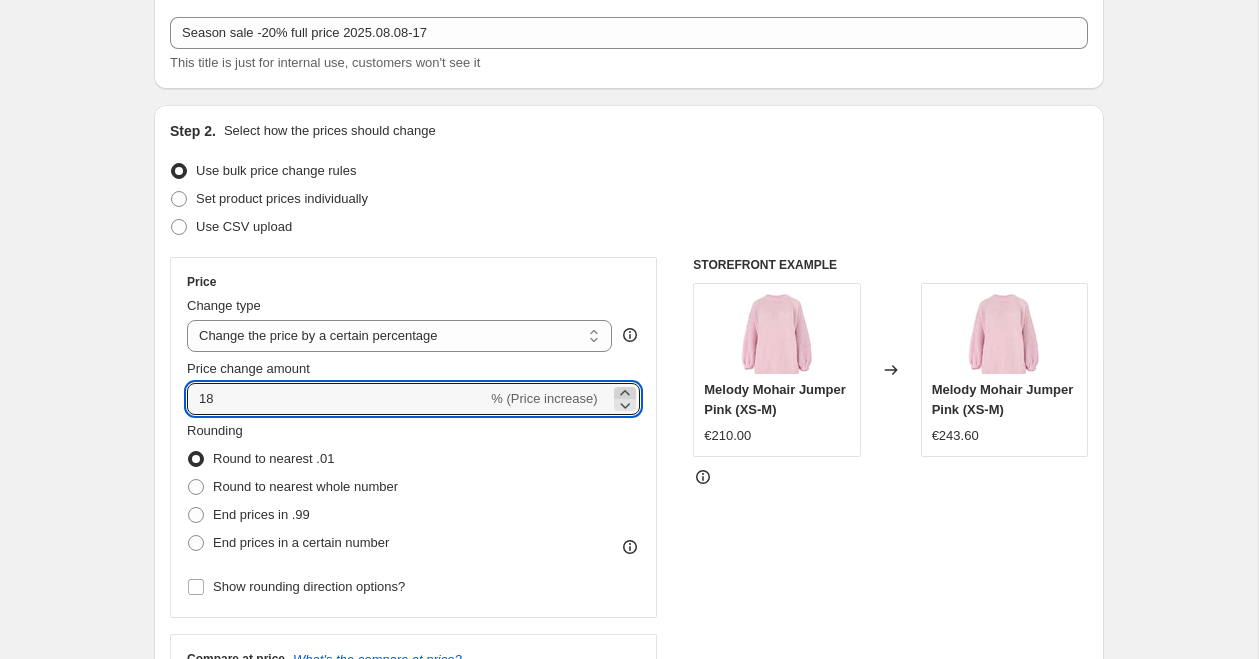 click 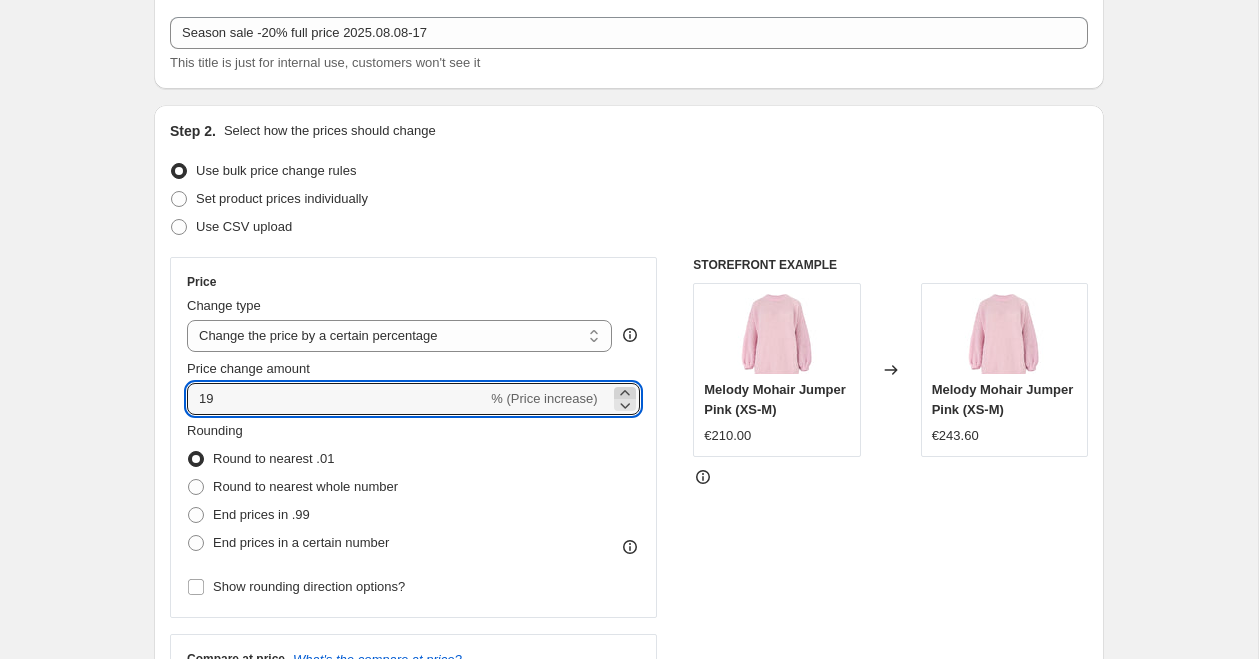 click 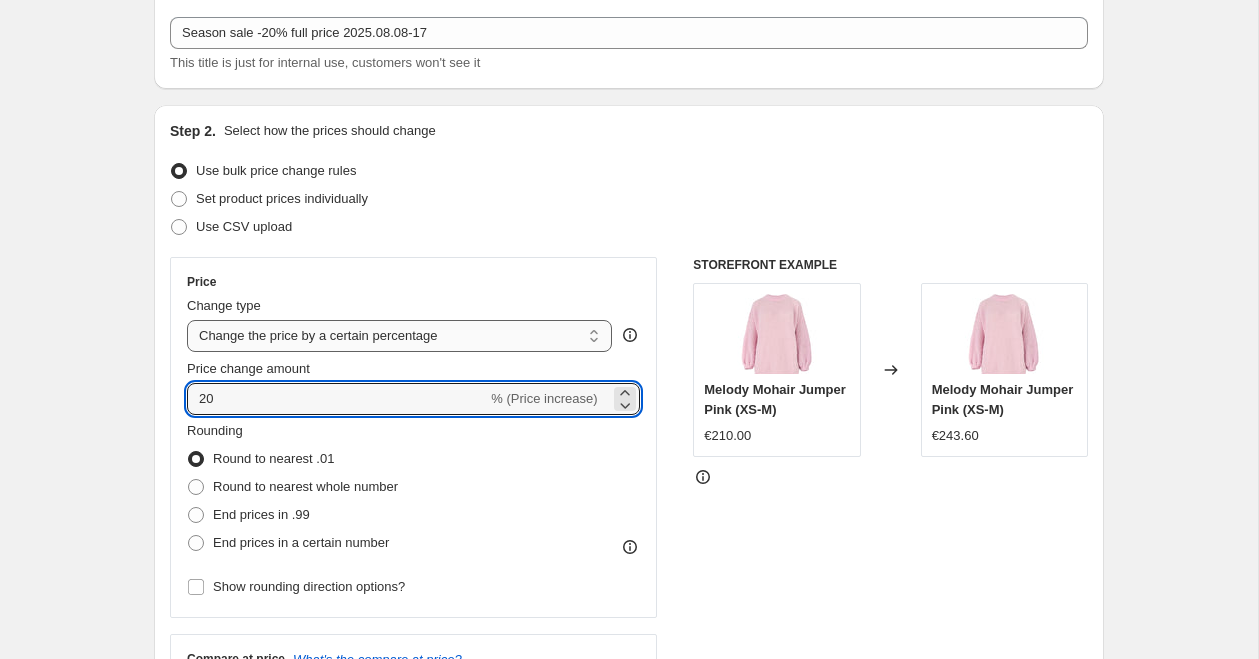 click on "Change the price to a certain amount Change the price by a certain amount Change the price by a certain percentage Change the price to the current compare at price (price before sale) Change the price by a certain amount relative to the compare at price Change the price by a certain percentage relative to the compare at price Don't change the price Change the price by a certain percentage relative to the cost per item Change price to certain cost margin" at bounding box center [399, 336] 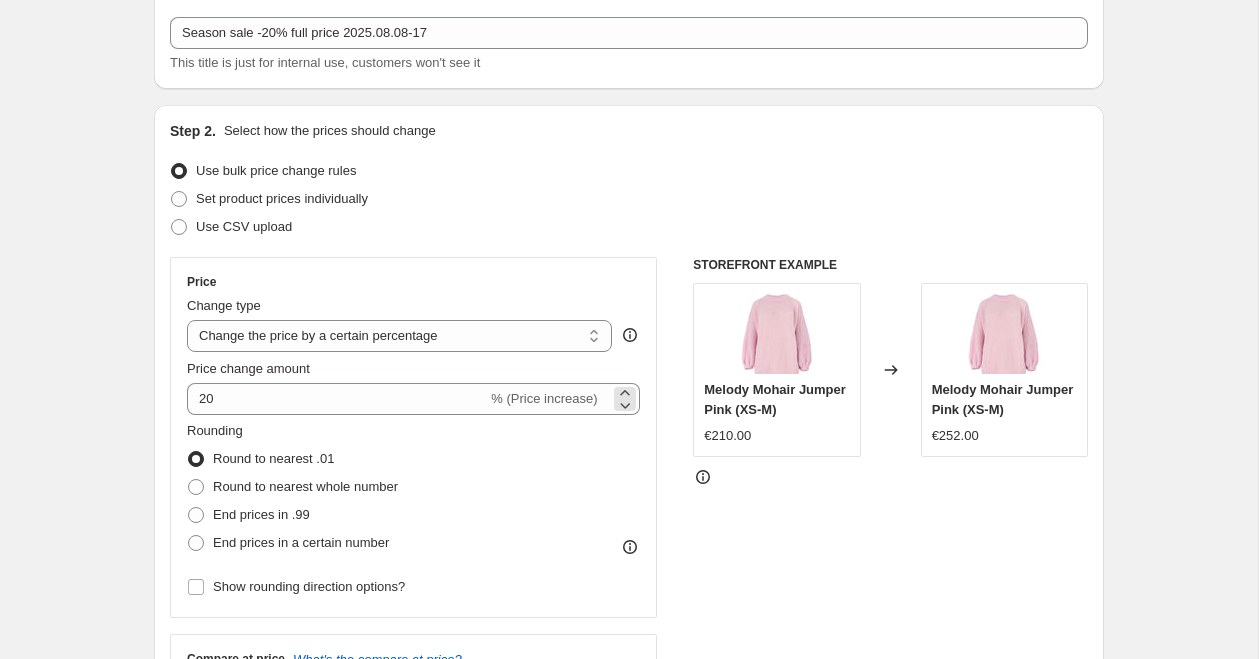 click on "% (Price increase)" at bounding box center [544, 398] 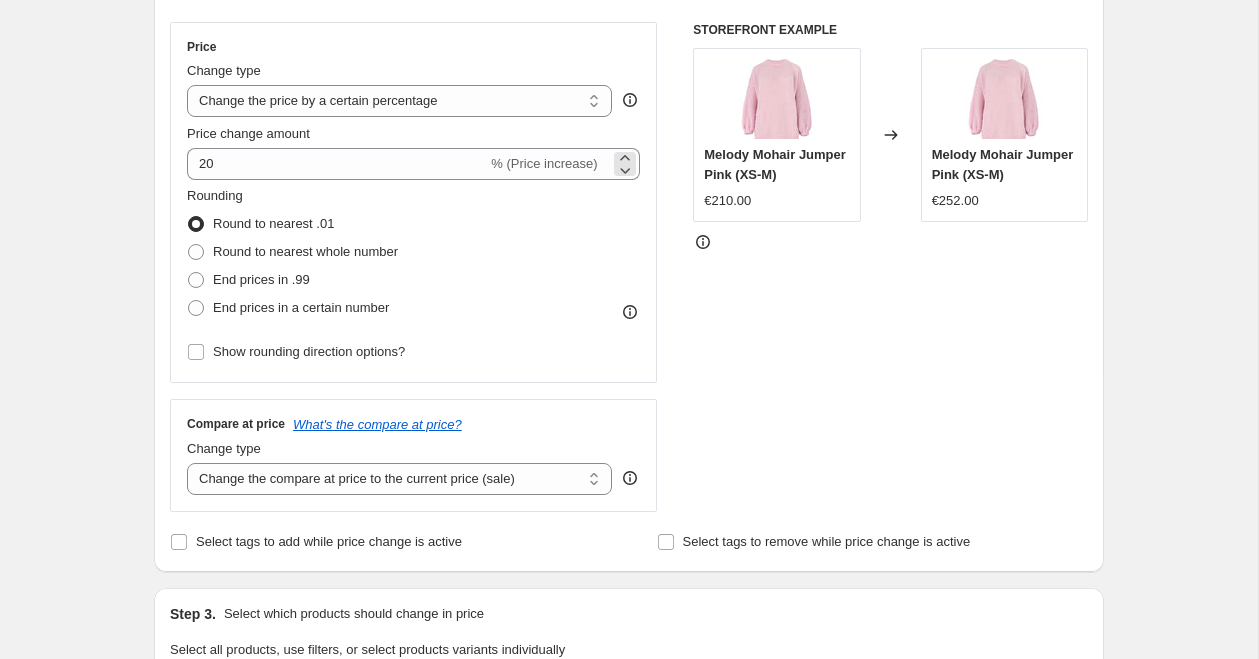 scroll, scrollTop: 359, scrollLeft: 0, axis: vertical 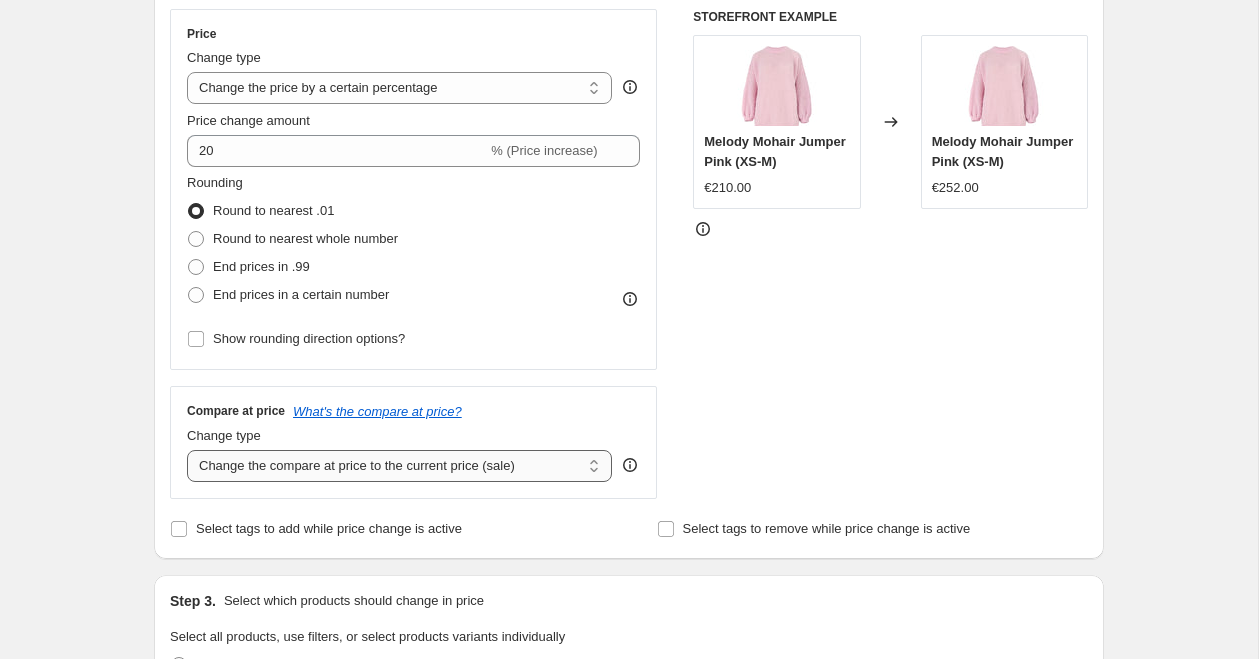 click on "Change the compare at price to the current price (sale) Change the compare at price to a certain amount Change the compare at price by a certain amount Change the compare at price by a certain percentage Change the compare at price by a certain amount relative to the actual price Change the compare at price by a certain percentage relative to the actual price Don't change the compare at price Remove the compare at price" at bounding box center [399, 466] 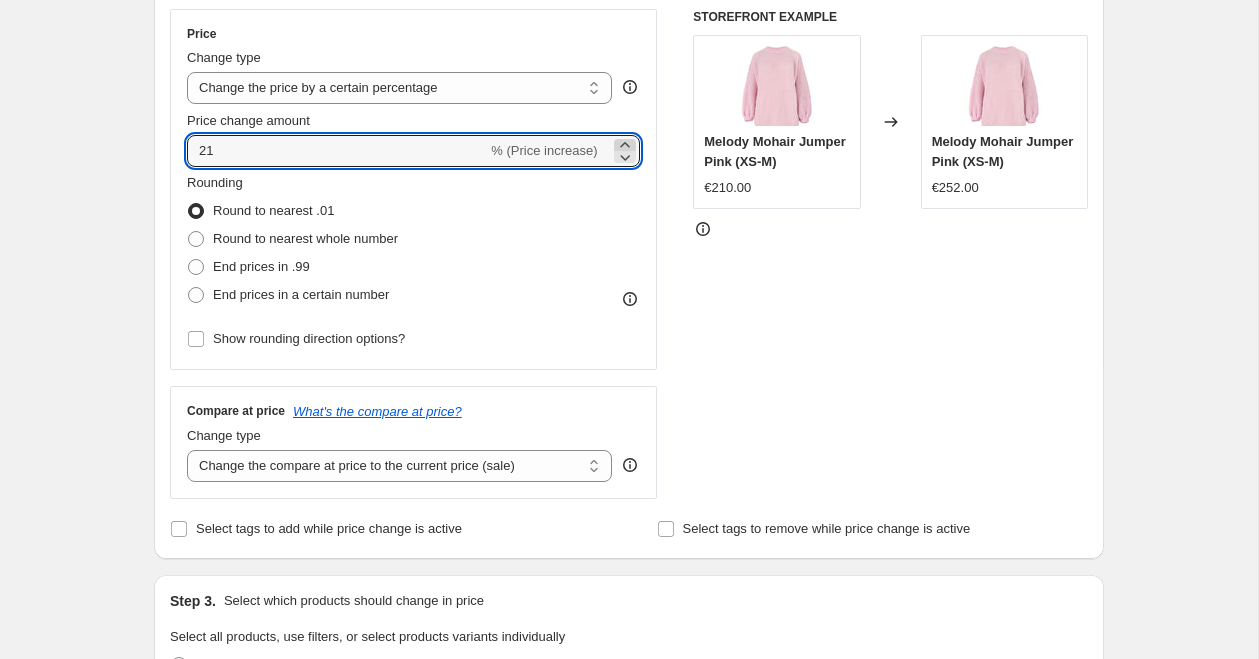 click 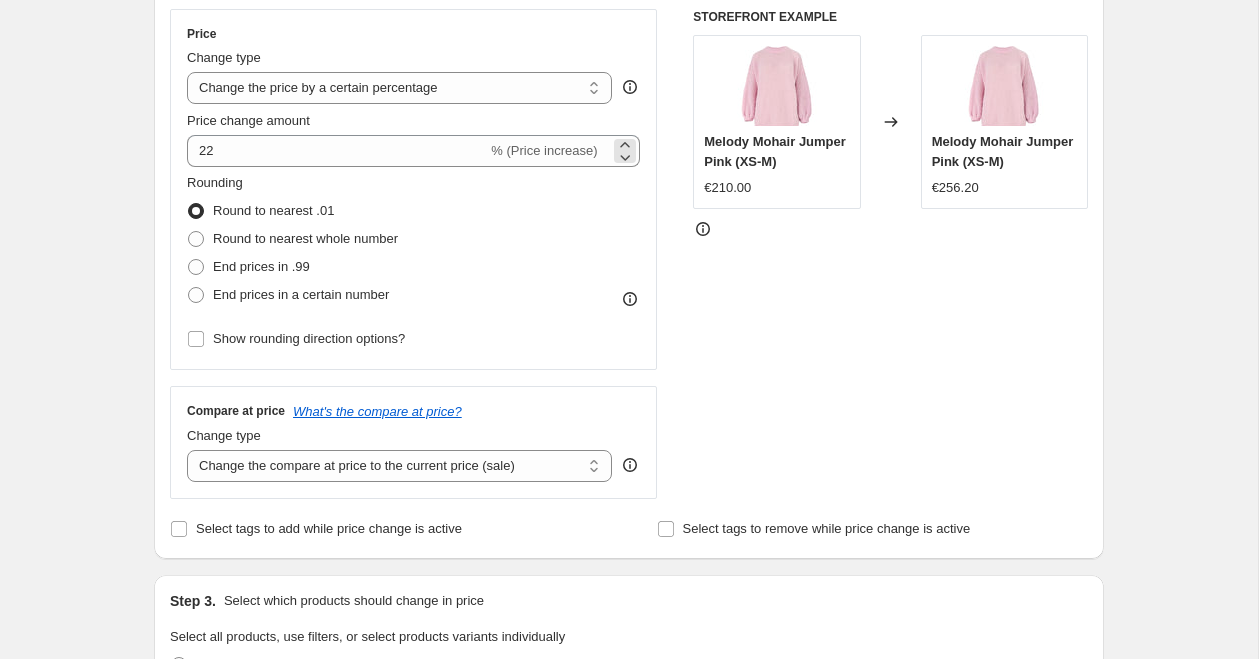 drag, startPoint x: 572, startPoint y: 163, endPoint x: 518, endPoint y: 159, distance: 54.147945 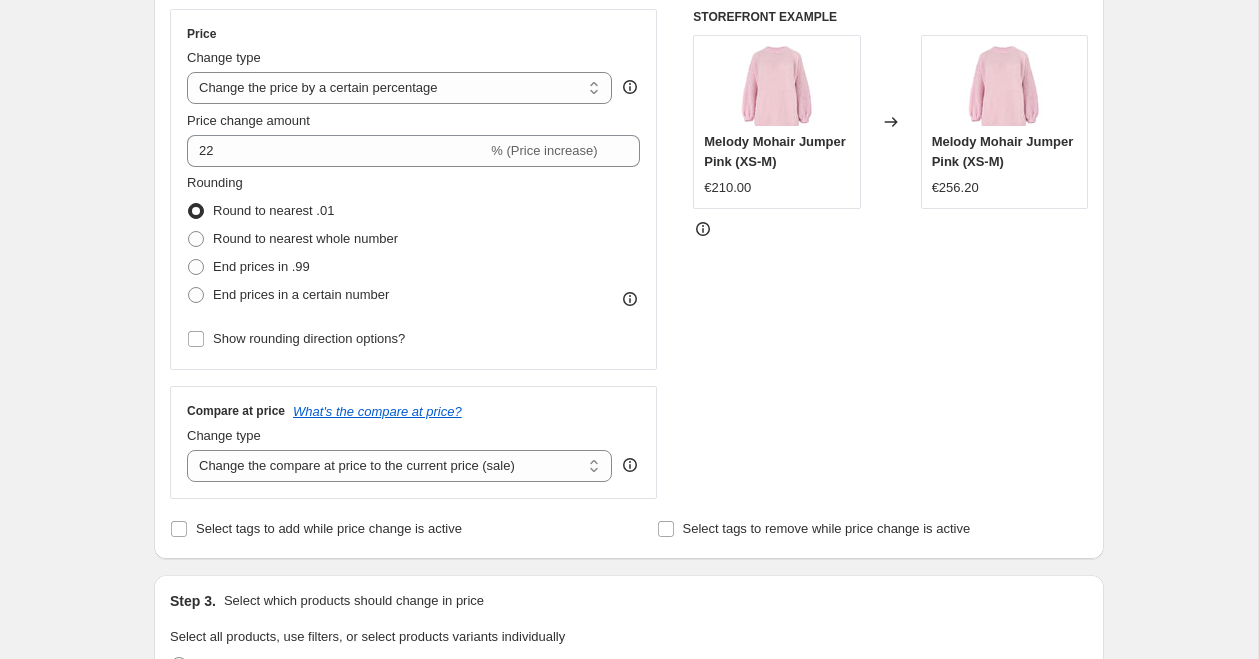 click on "Rounding Round to nearest .01 Round to nearest whole number End prices in .99 End prices in a certain number" at bounding box center [413, 241] 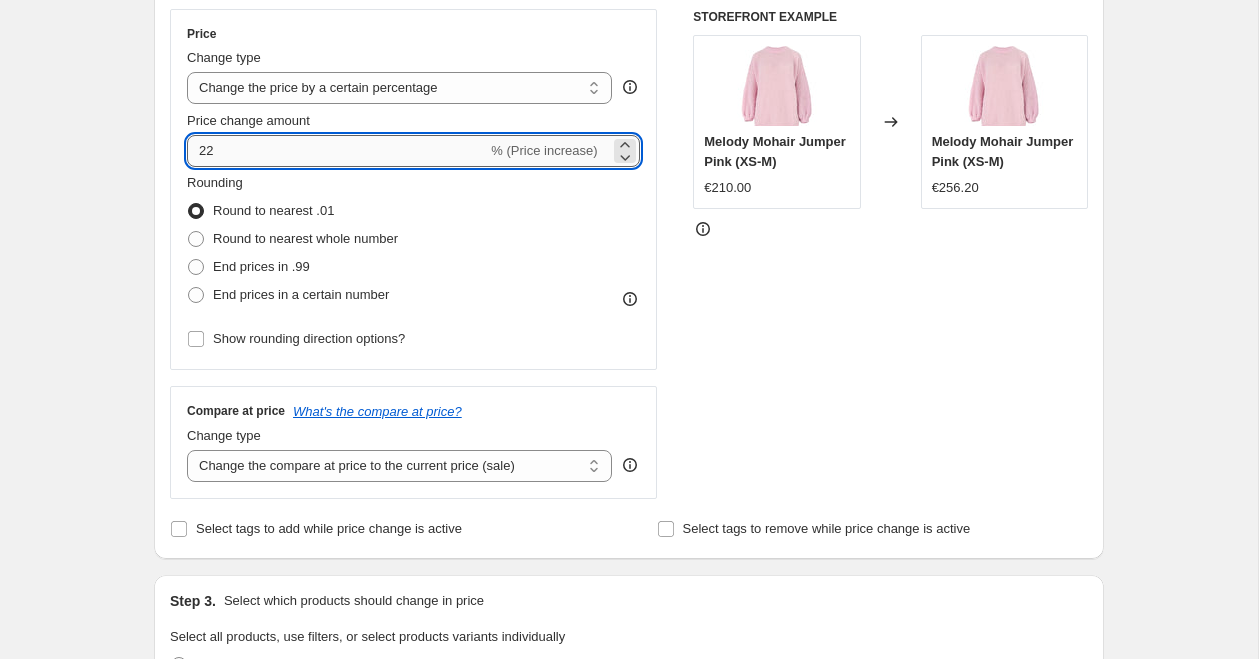 click on "22" at bounding box center [337, 151] 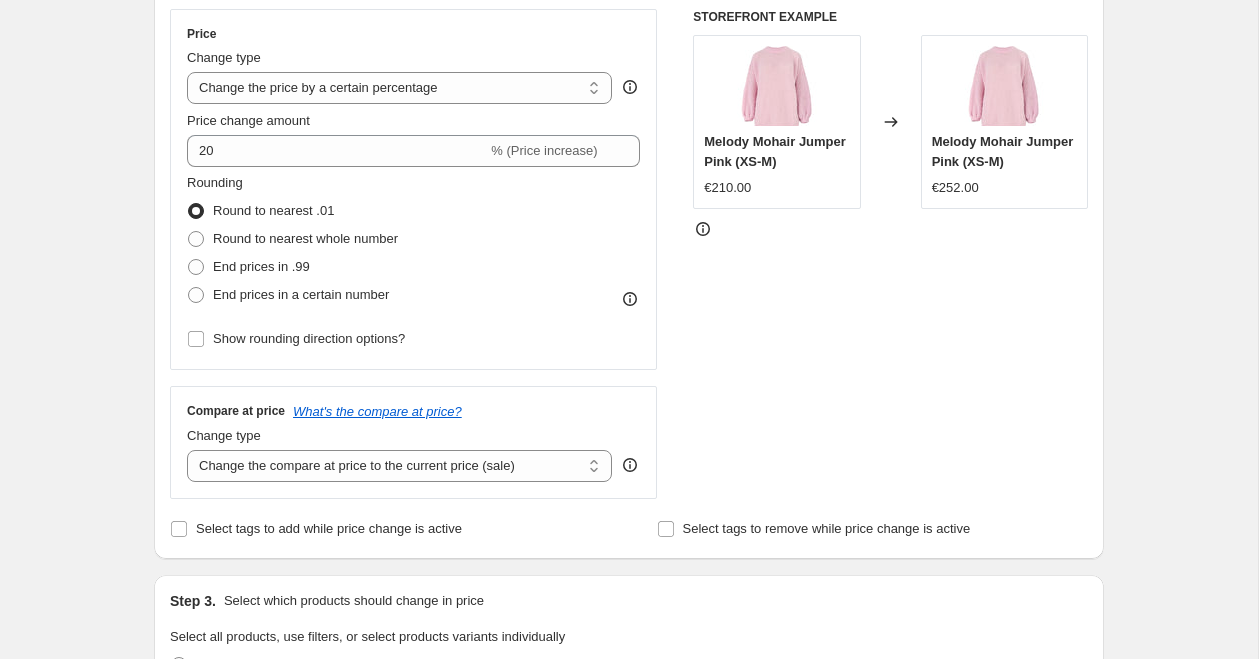 click on "Rounding Round to nearest .01 Round to nearest whole number End prices in .99 End prices in a certain number" at bounding box center (413, 241) 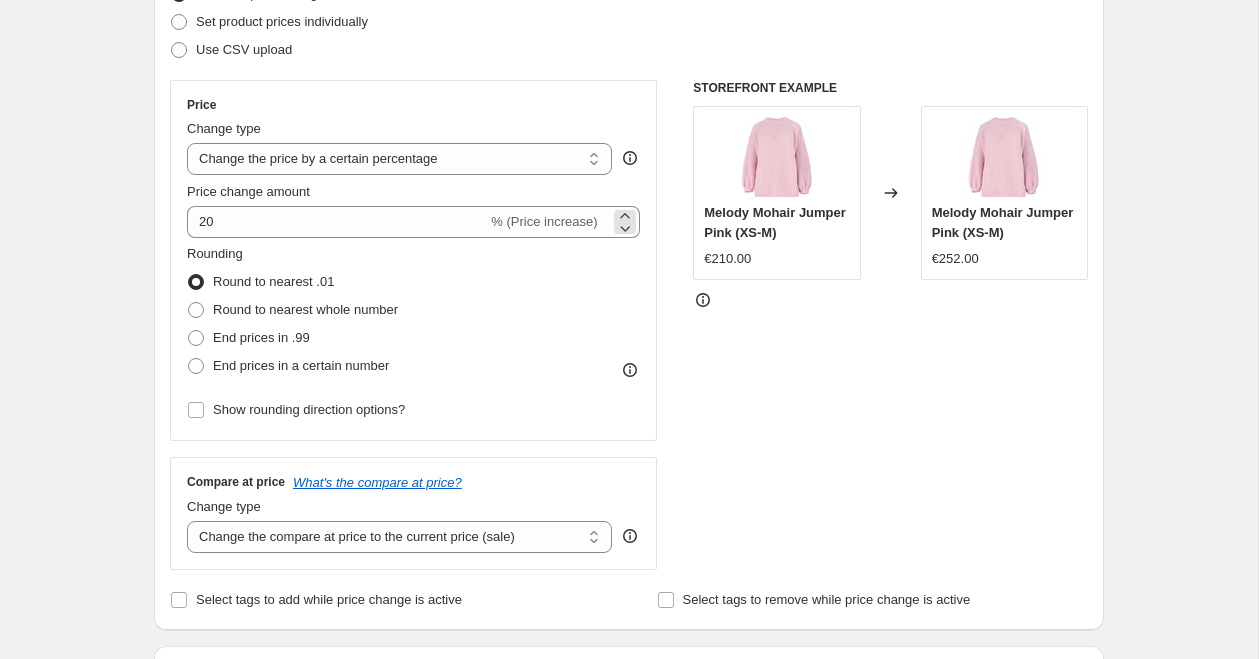 scroll, scrollTop: 289, scrollLeft: 0, axis: vertical 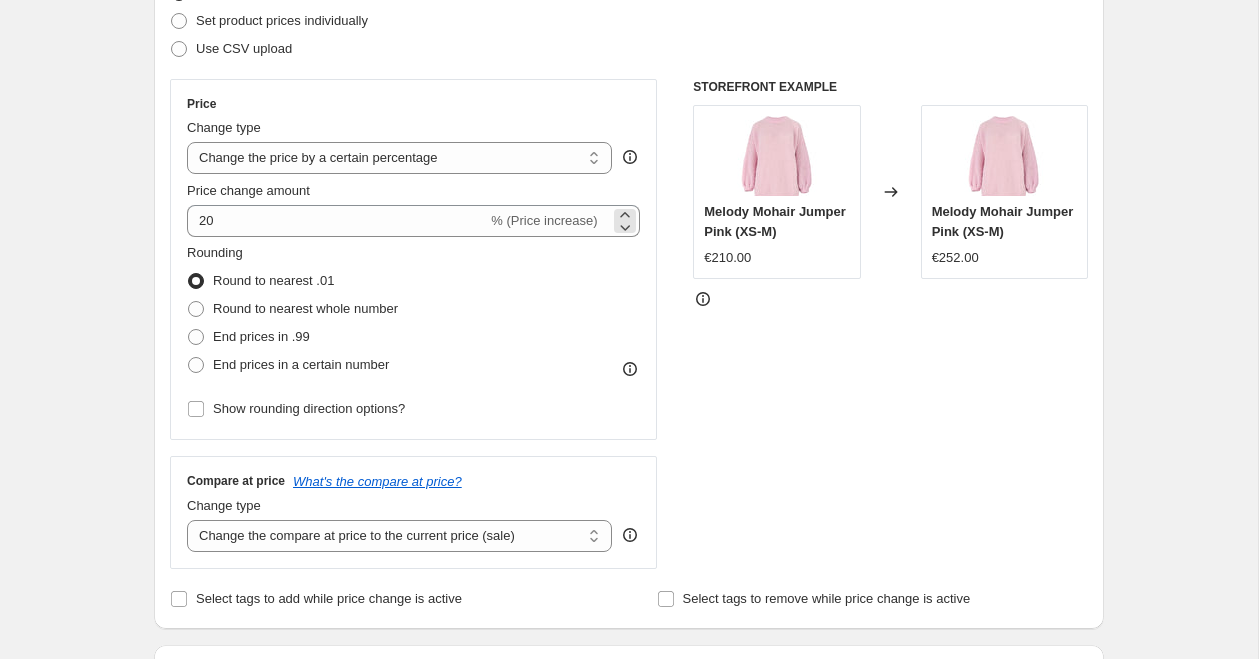 click on "20 % (Price increase)" at bounding box center (413, 221) 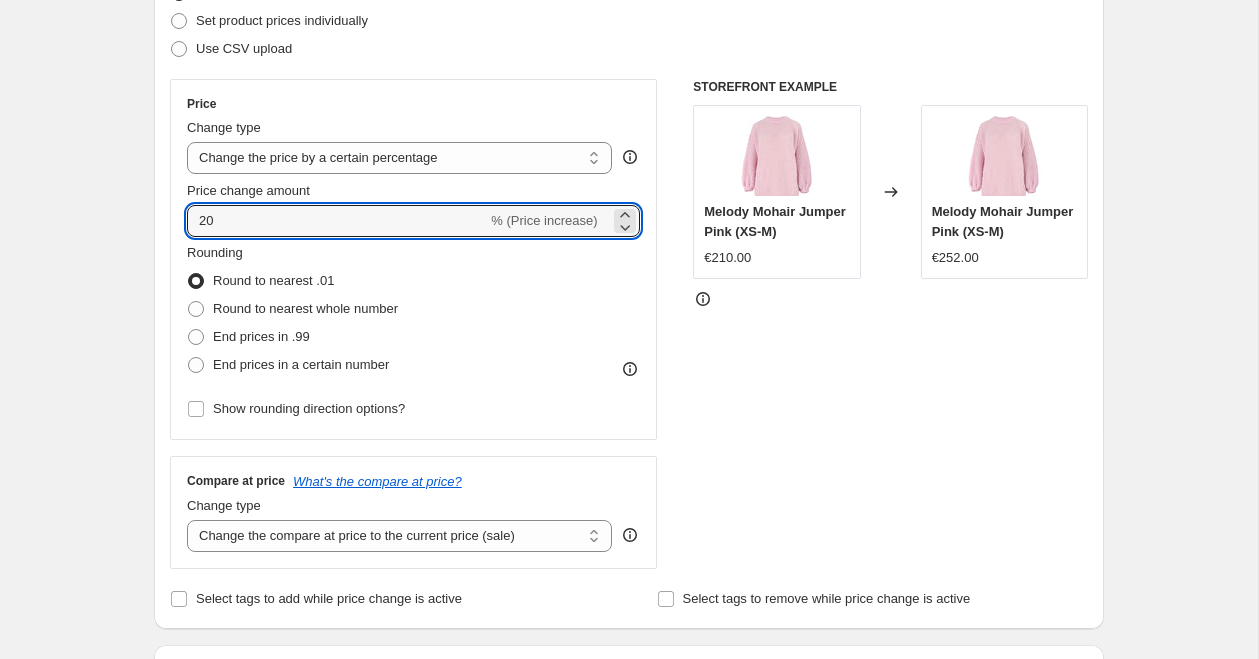click on "% (Price increase)" at bounding box center (544, 221) 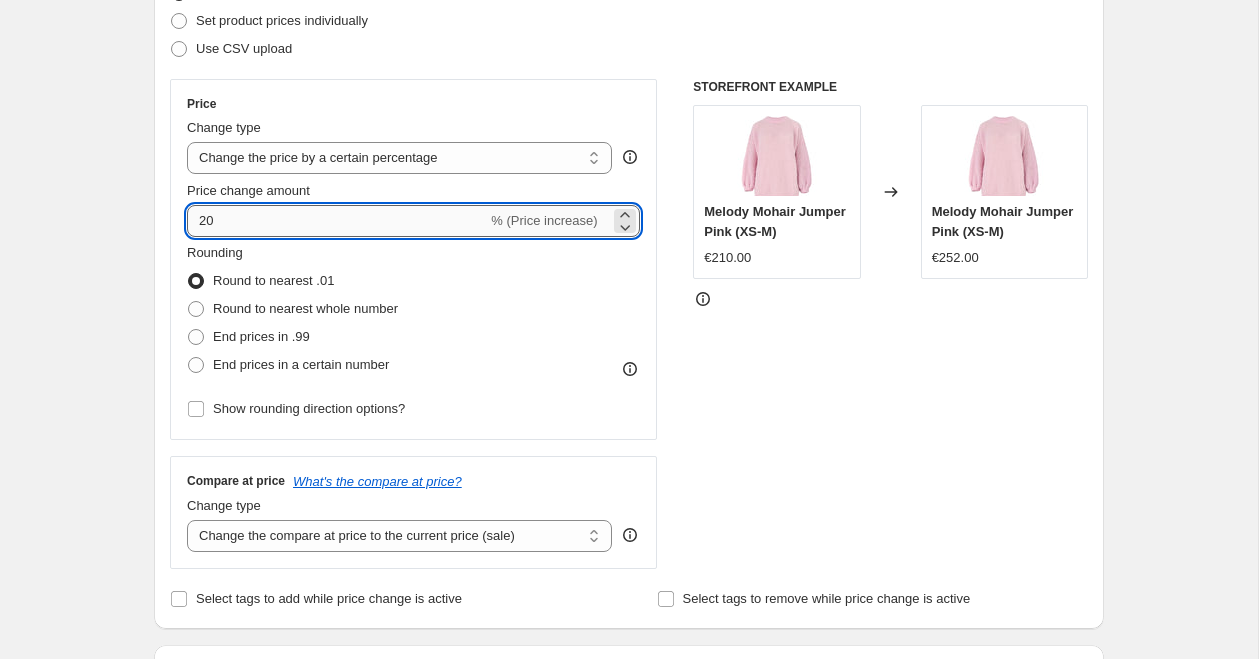 click on "20" at bounding box center [337, 221] 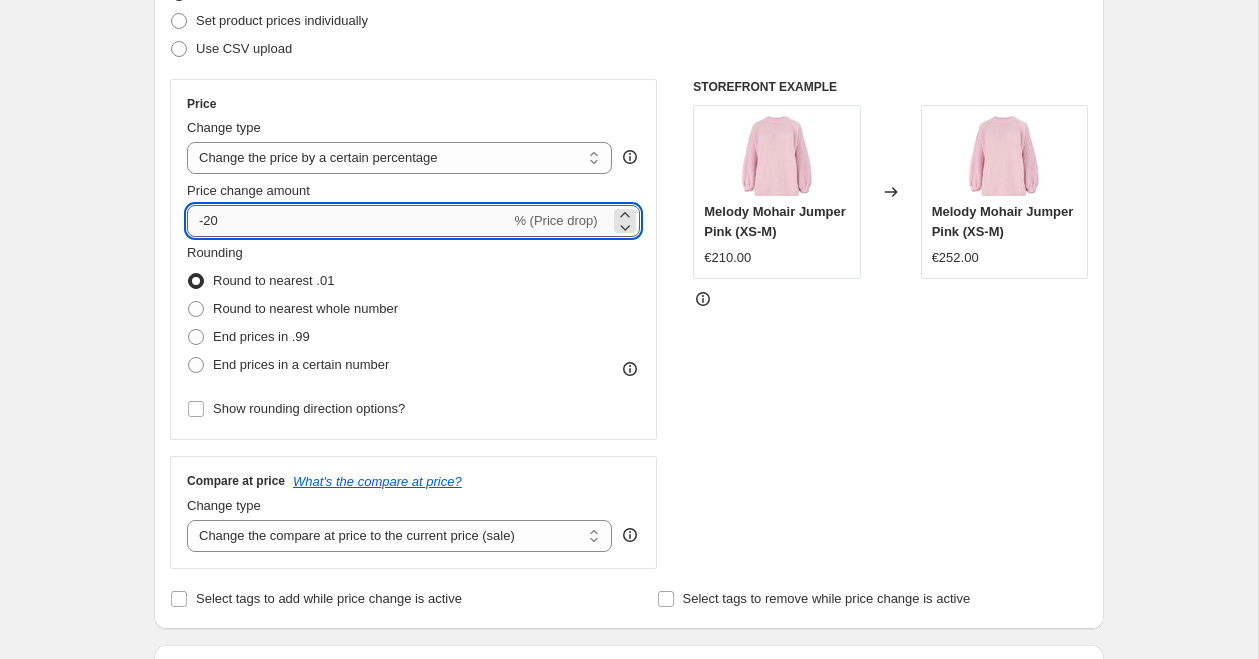 click on "-20" at bounding box center (348, 221) 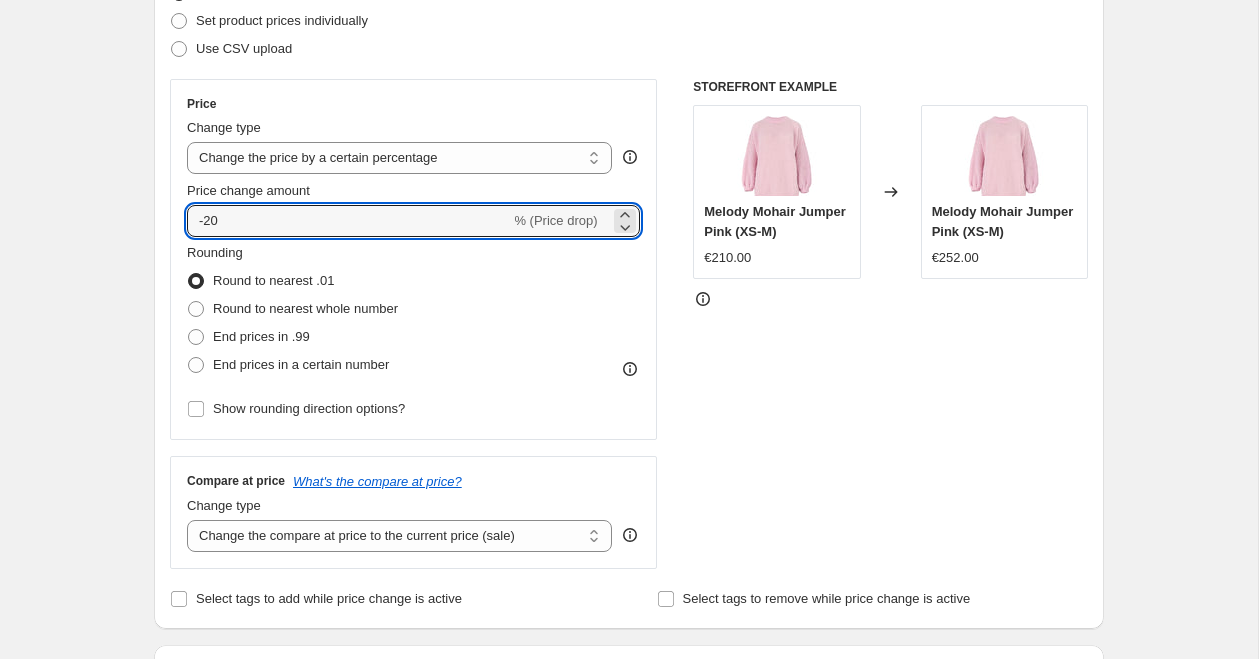 type on "-20" 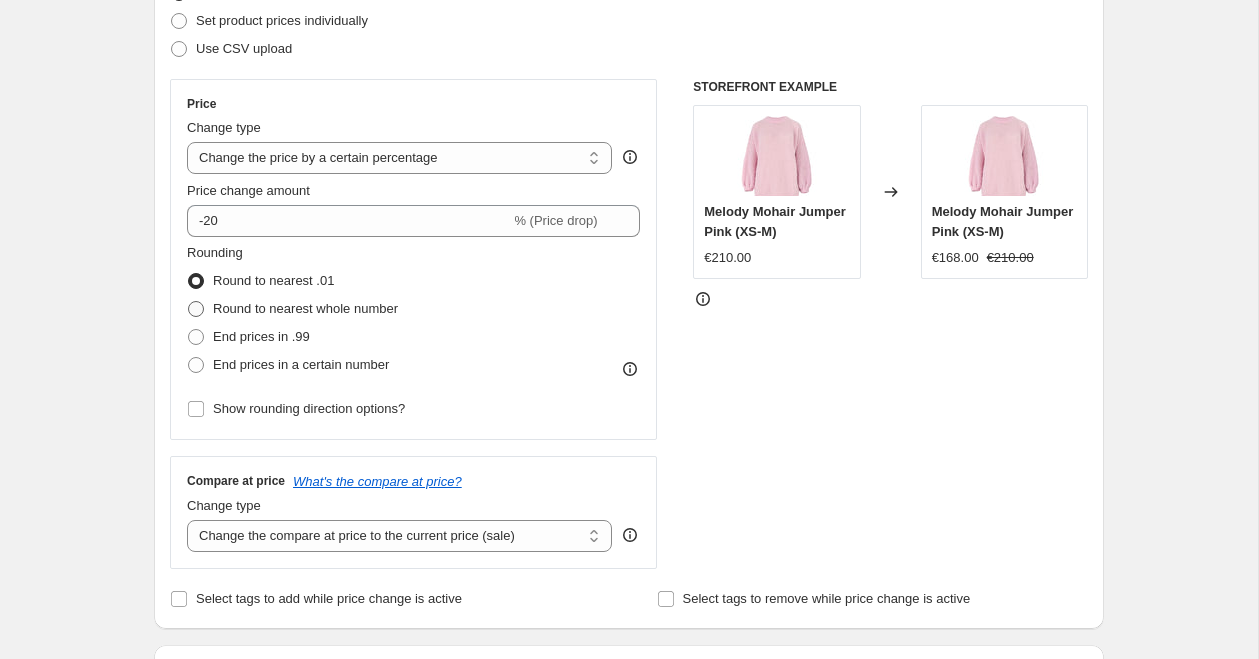 click at bounding box center (196, 309) 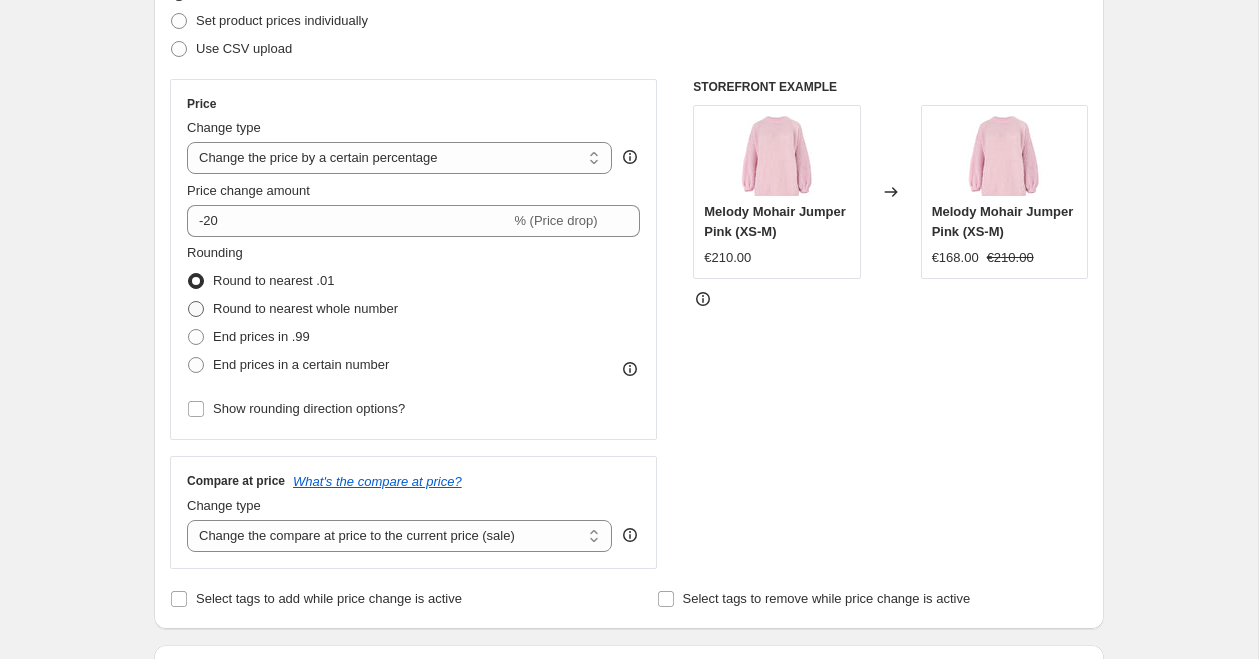 radio on "true" 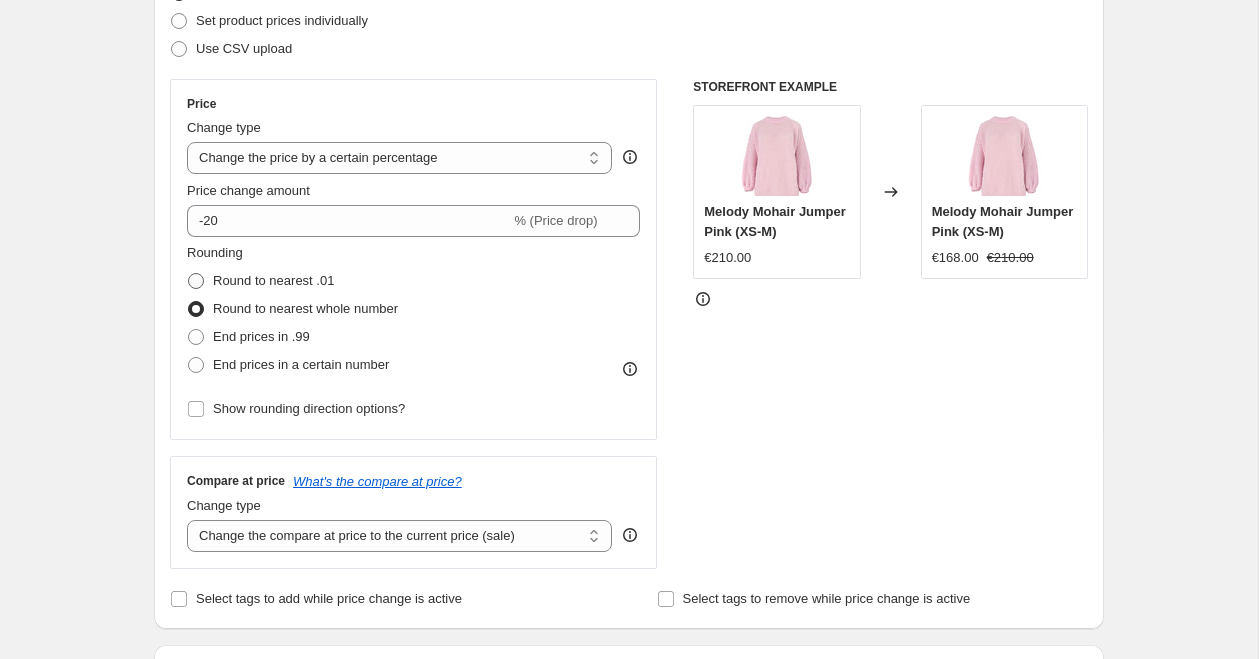 click at bounding box center (196, 281) 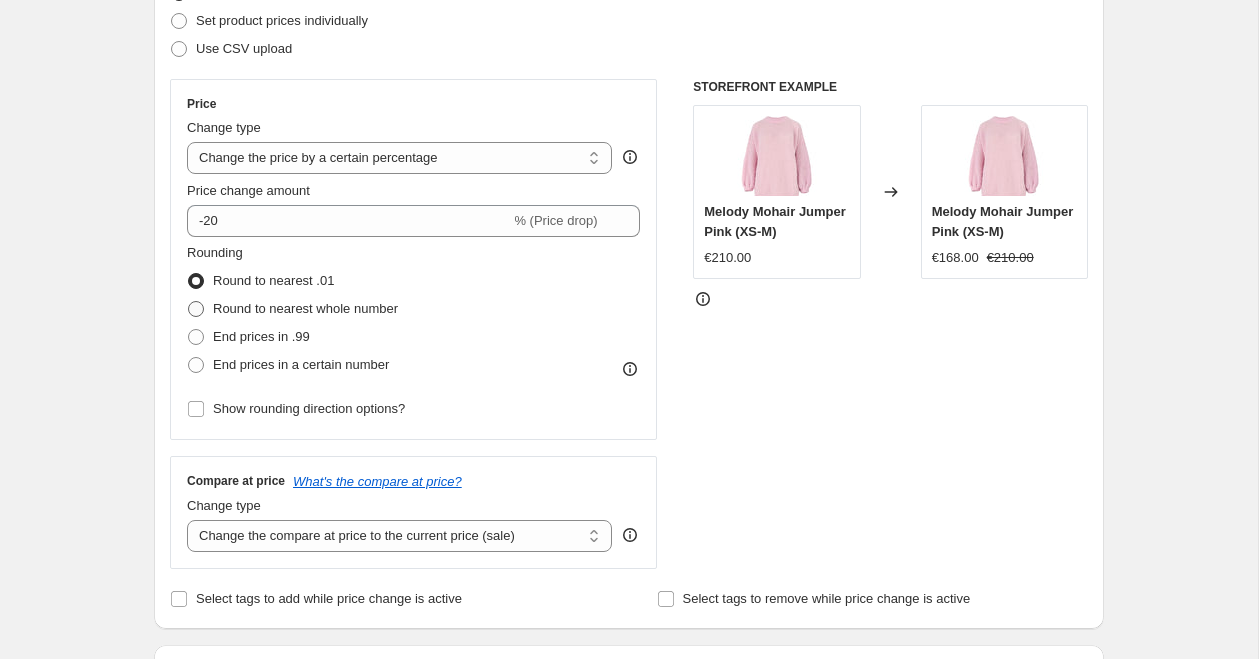 click at bounding box center (196, 309) 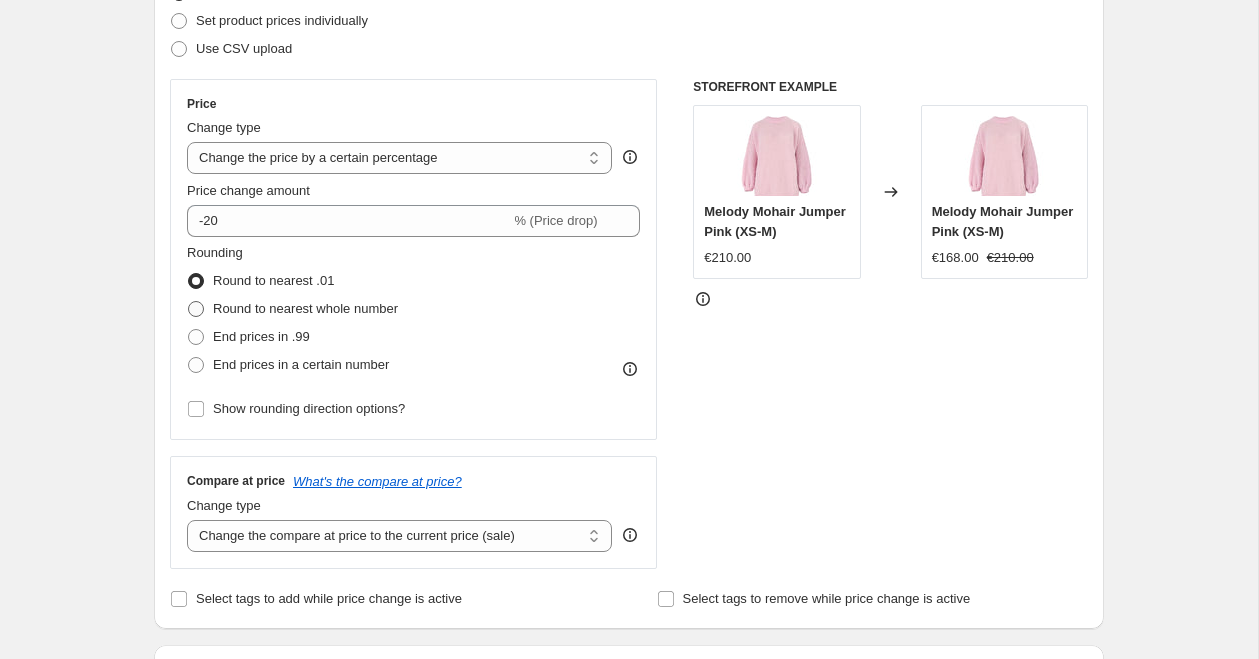 radio on "true" 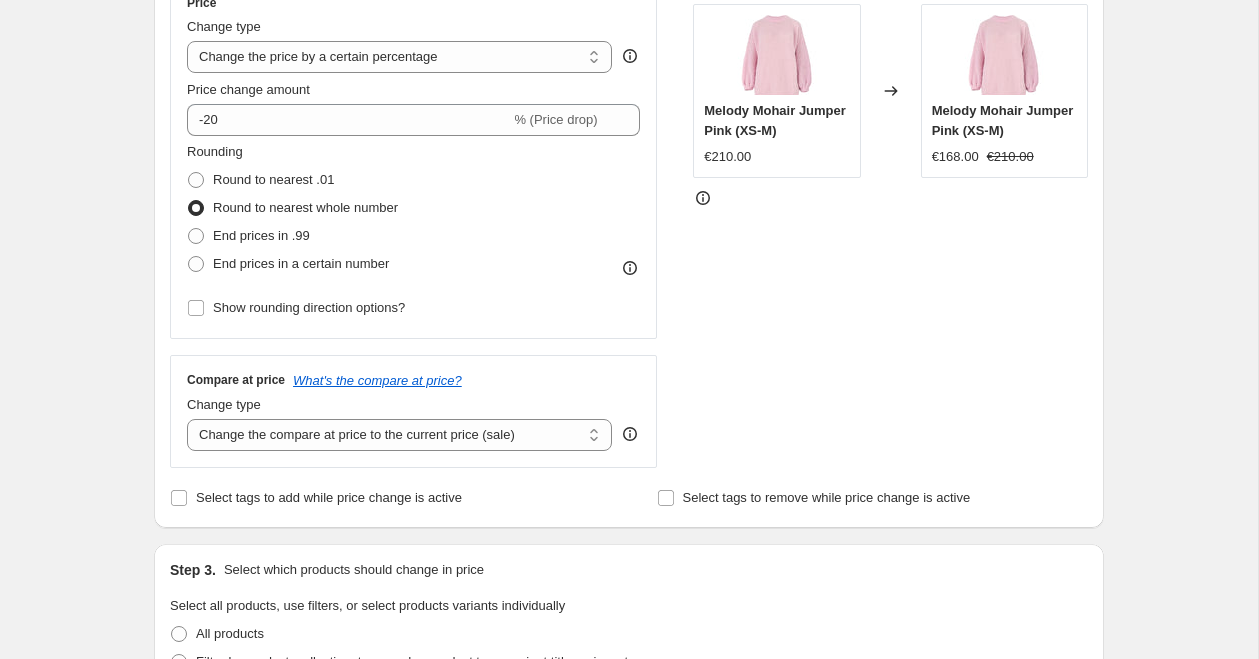 scroll, scrollTop: 415, scrollLeft: 0, axis: vertical 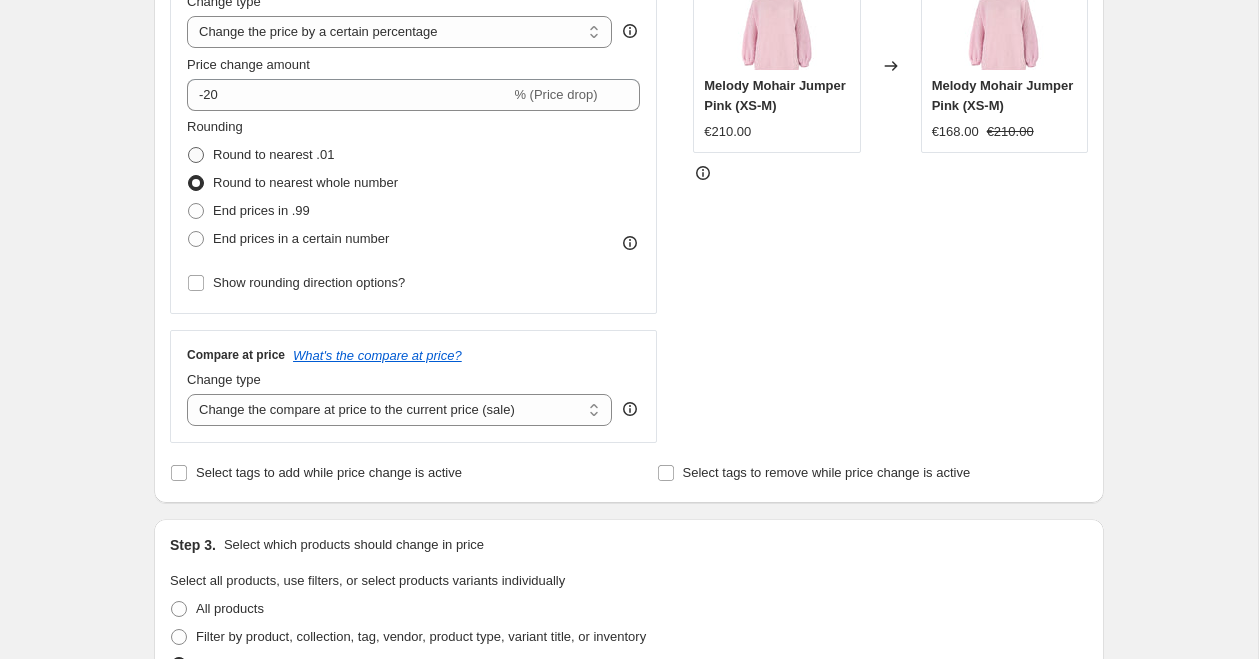 click at bounding box center (196, 155) 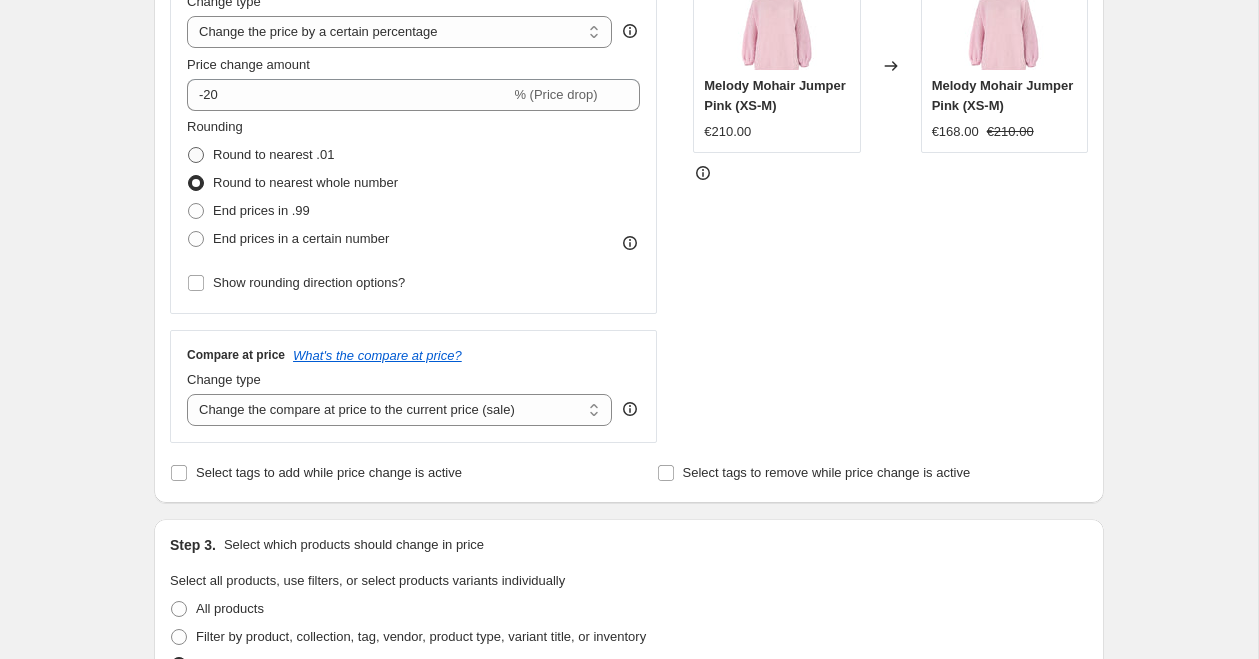 radio on "true" 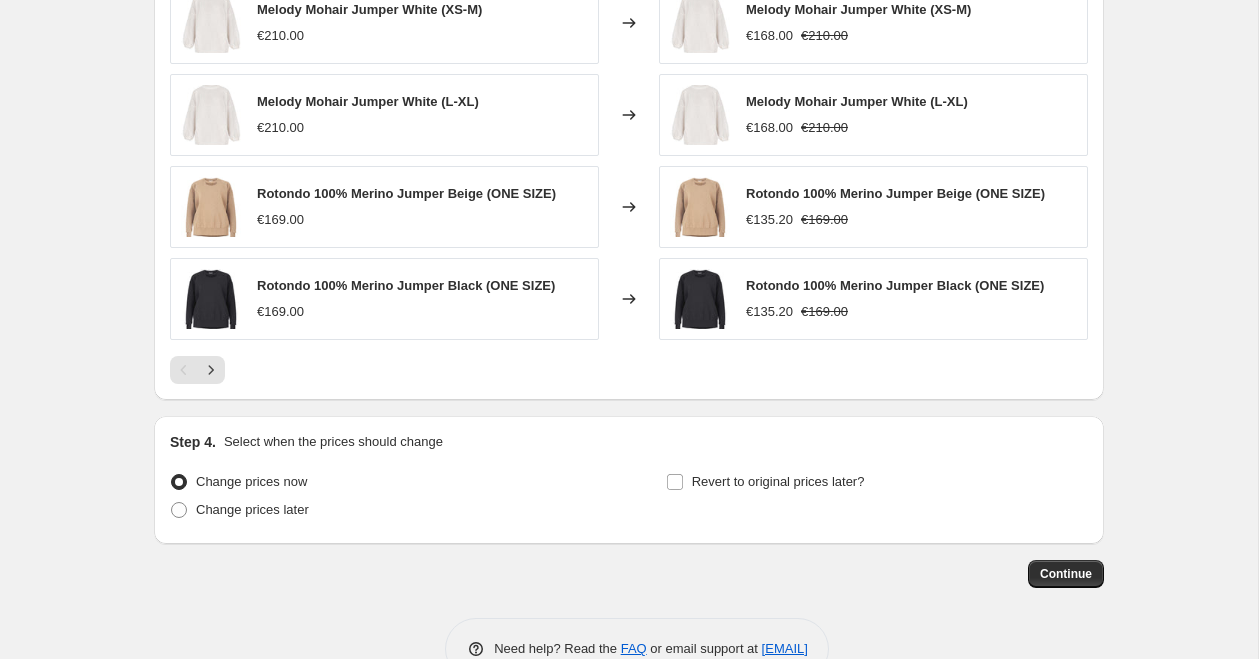 scroll, scrollTop: 1354, scrollLeft: 0, axis: vertical 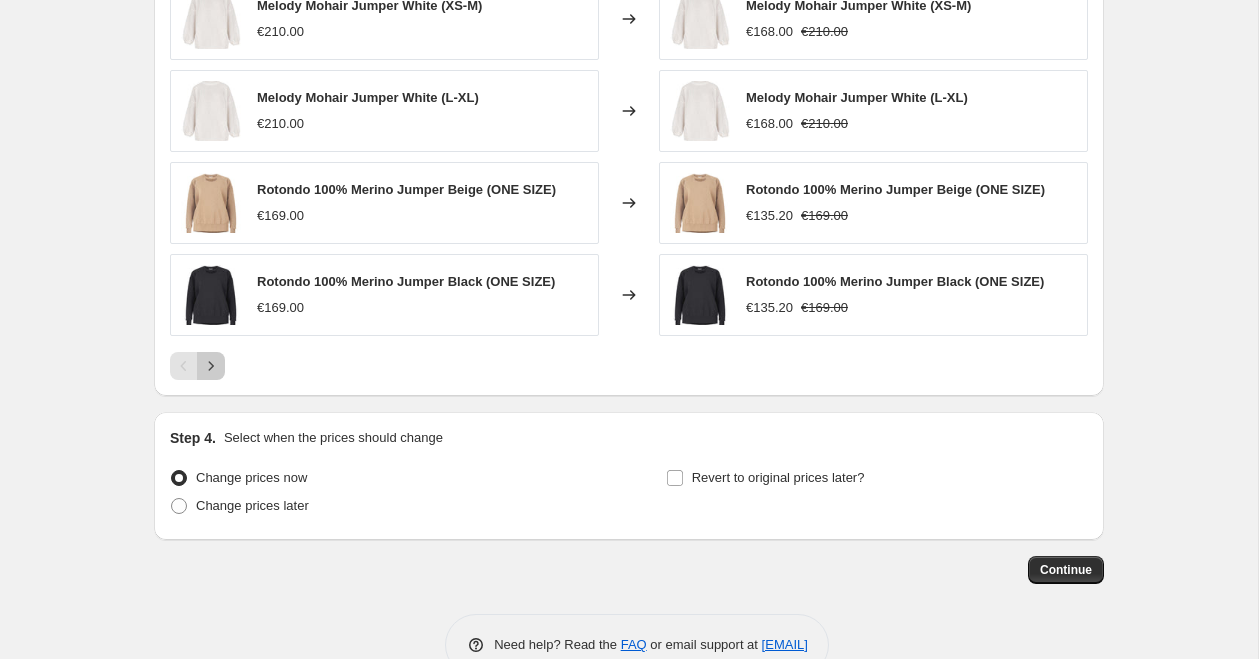 click 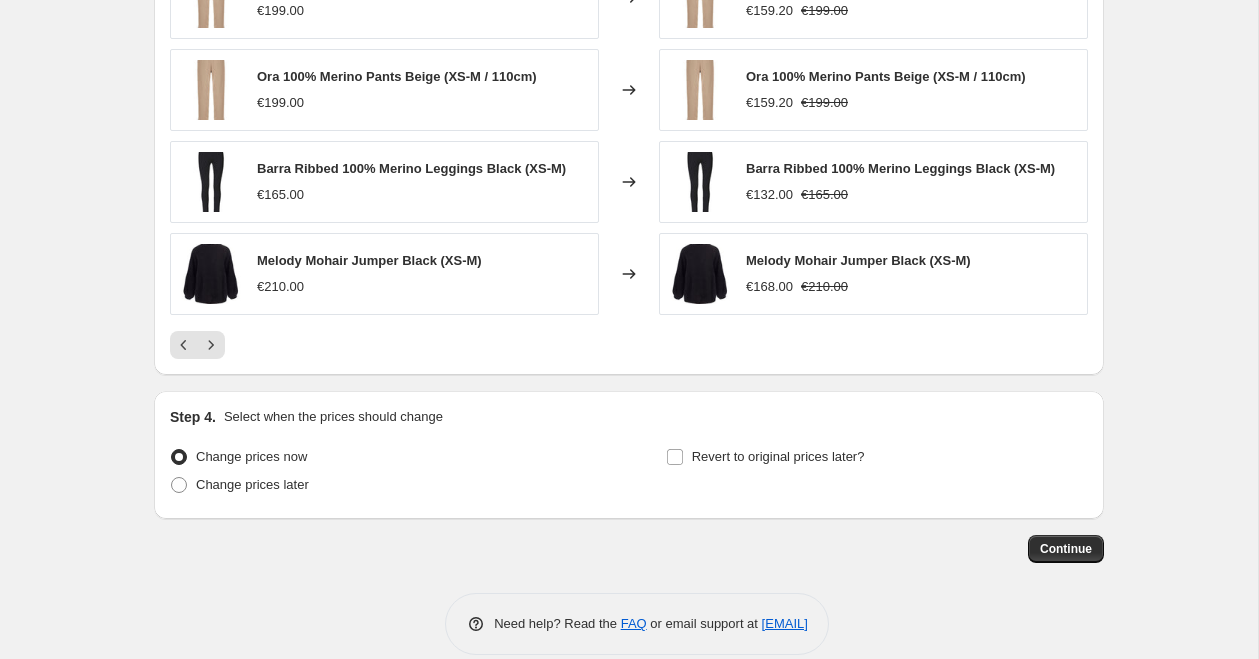 scroll, scrollTop: 1401, scrollLeft: 0, axis: vertical 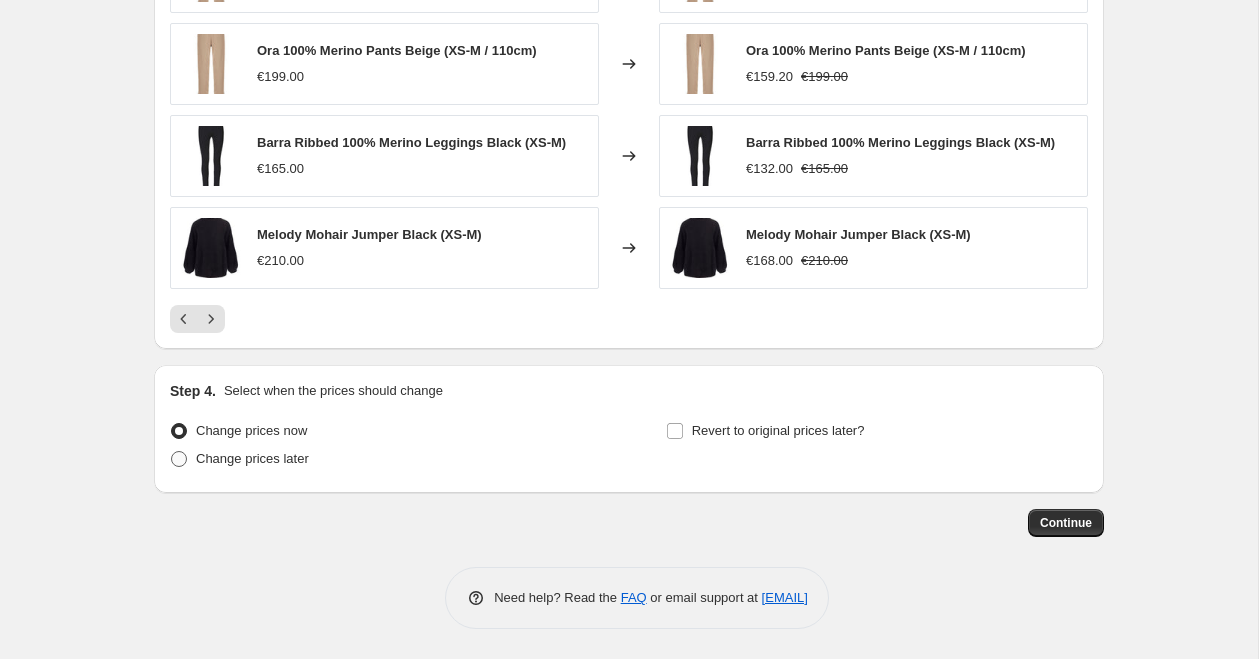 click on "Change prices later" at bounding box center (252, 458) 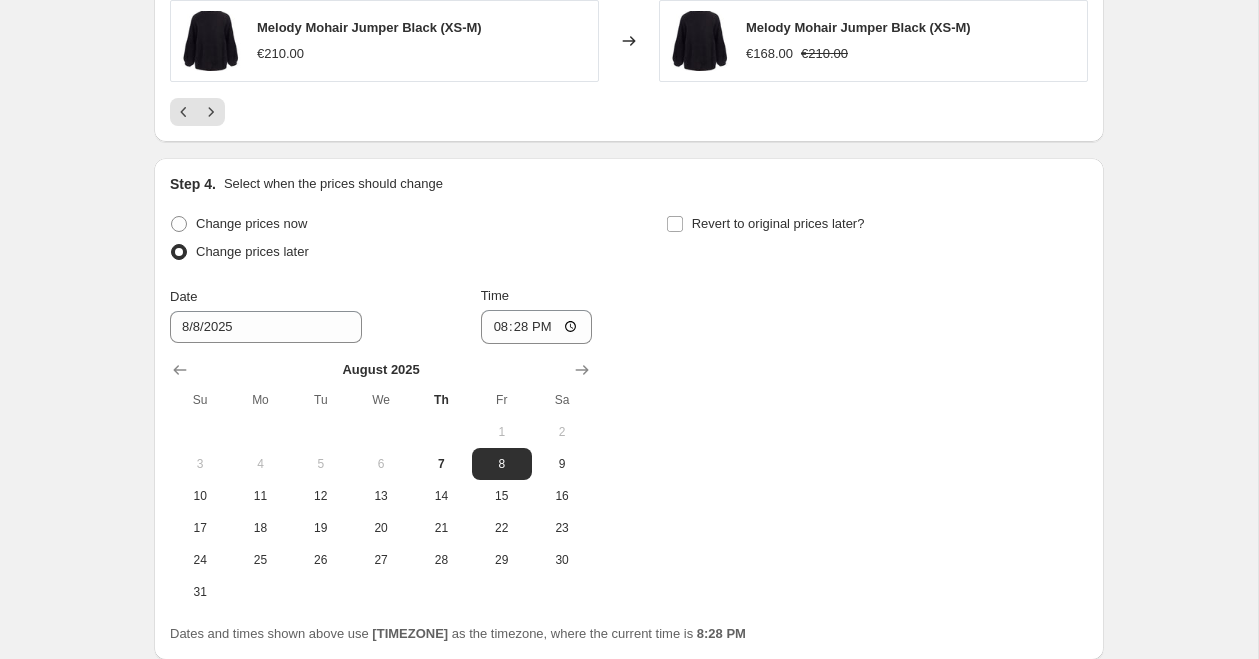 scroll, scrollTop: 1657, scrollLeft: 0, axis: vertical 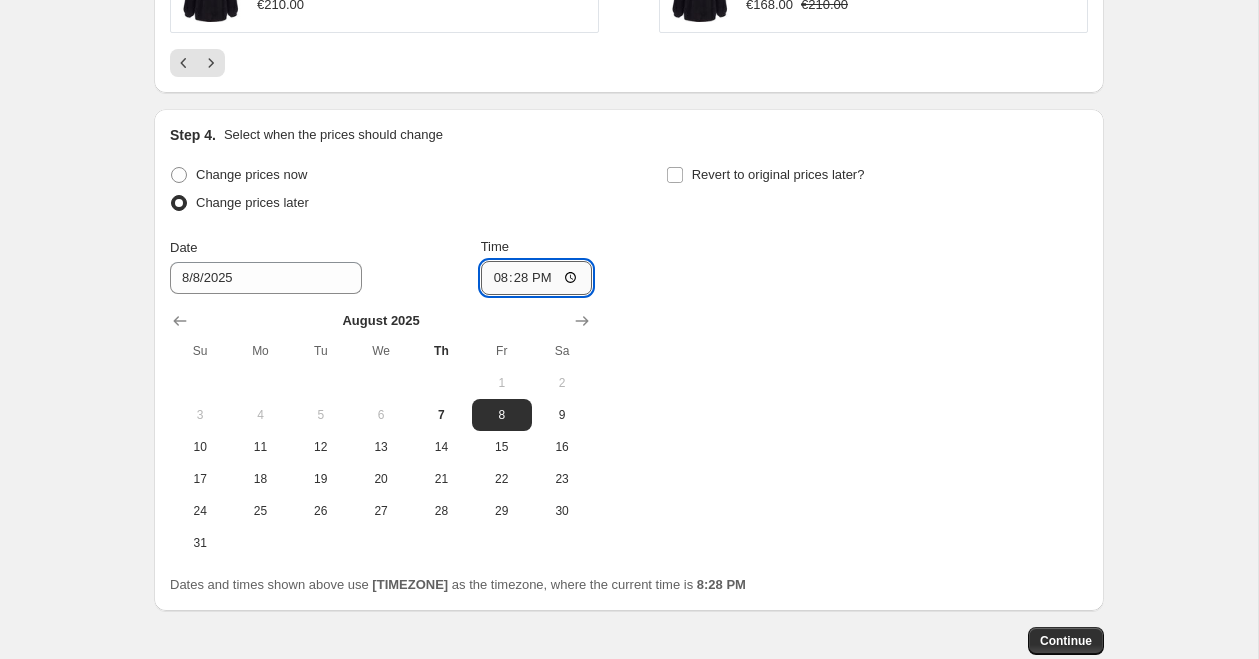 click on "20:28" at bounding box center [537, 278] 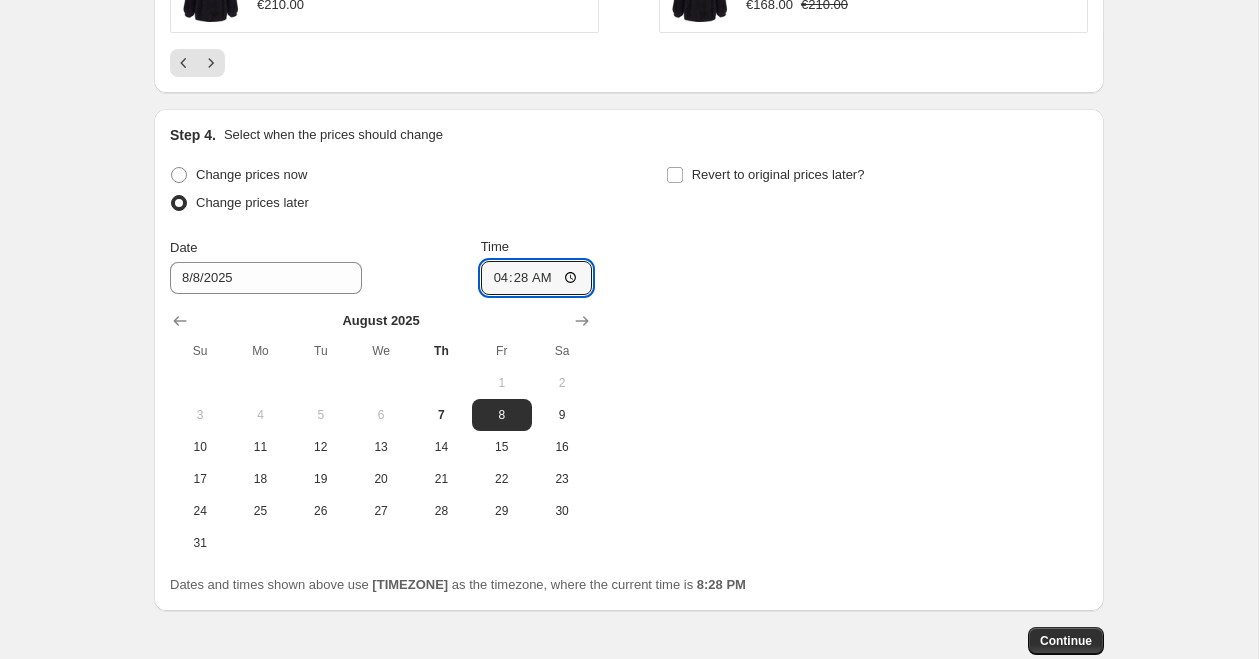 type on "04:00" 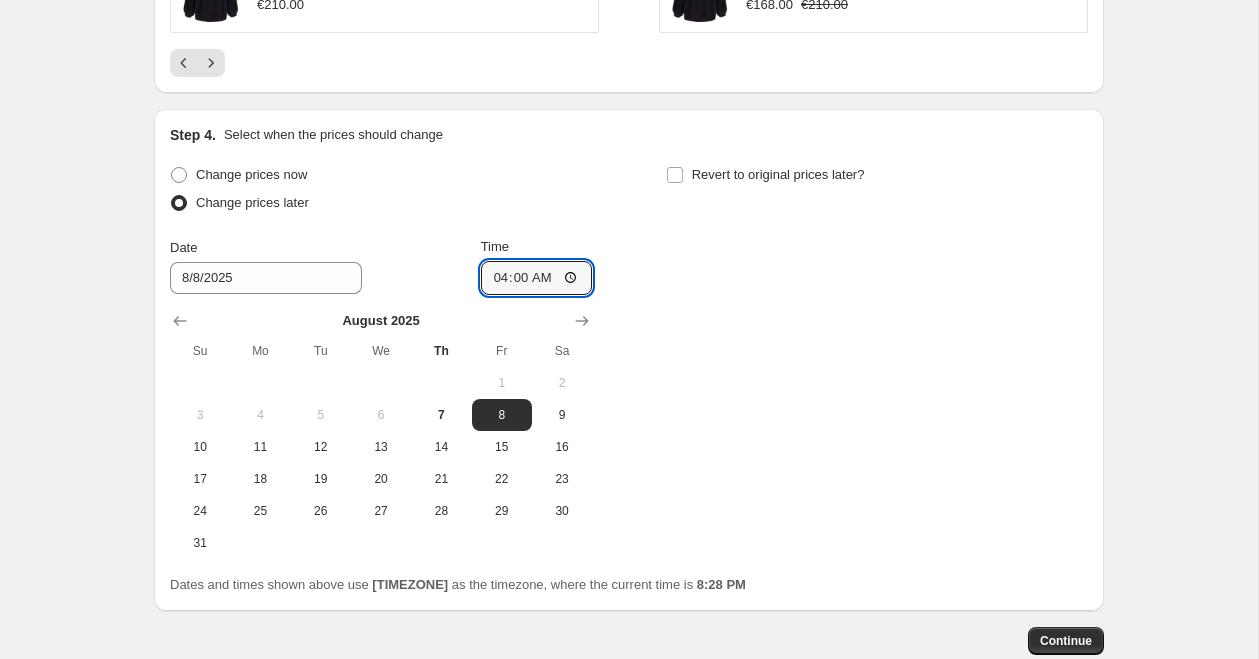 click on "Change prices now Change prices later Date 8/8/2025 Time 04:00 August   2025 Su Mo Tu We Th Fr Sa 1 2 3 4 5 6 7 8 9 10 11 12 13 14 15 16 17 18 19 20 21 22 23 24 25 26 27 28 29 30 31 Revert to original prices later?" at bounding box center (629, 360) 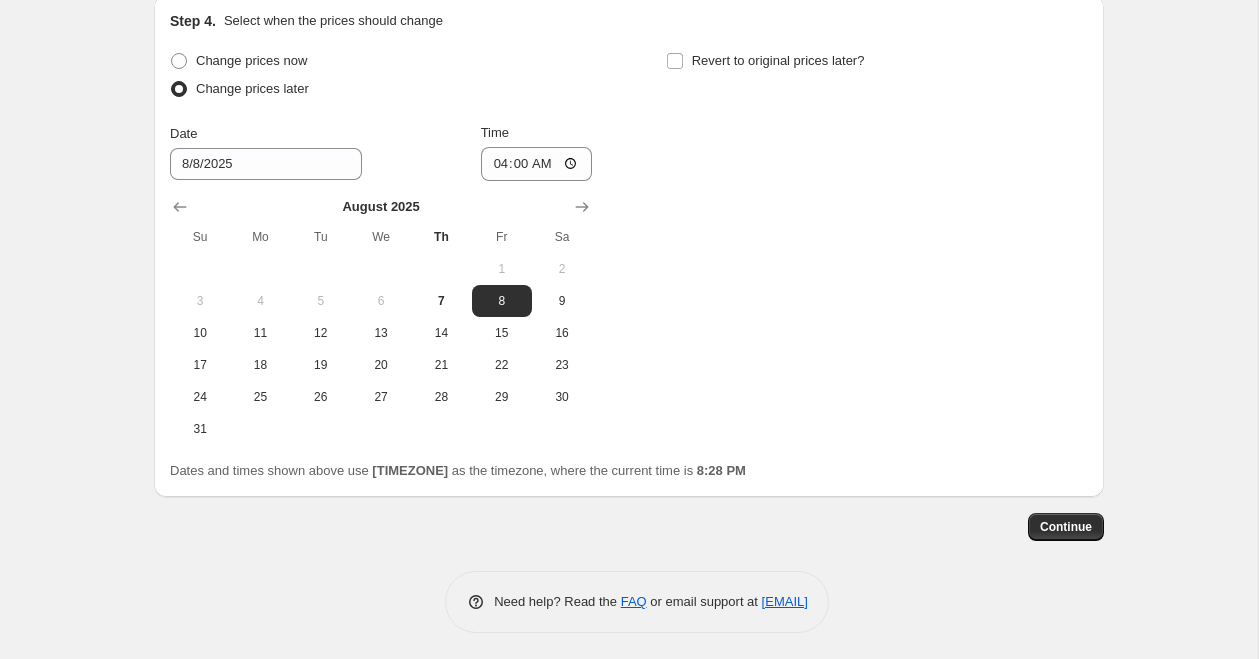 scroll, scrollTop: 1775, scrollLeft: 0, axis: vertical 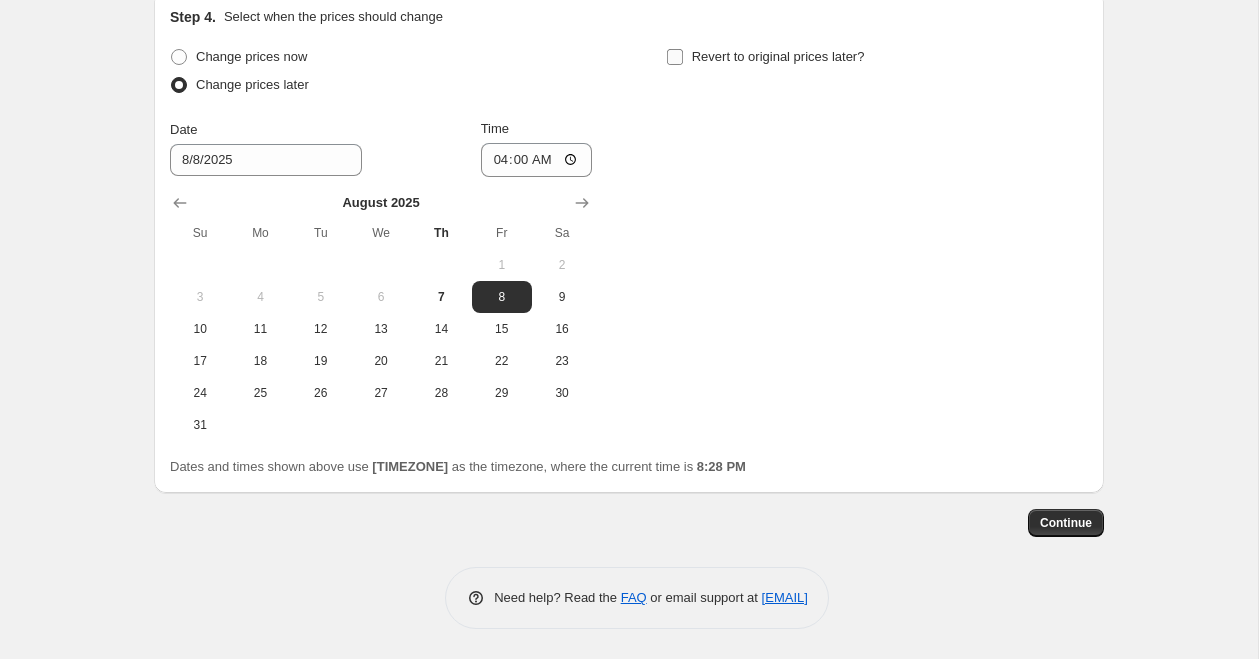 click on "Revert to original prices later?" at bounding box center [675, 57] 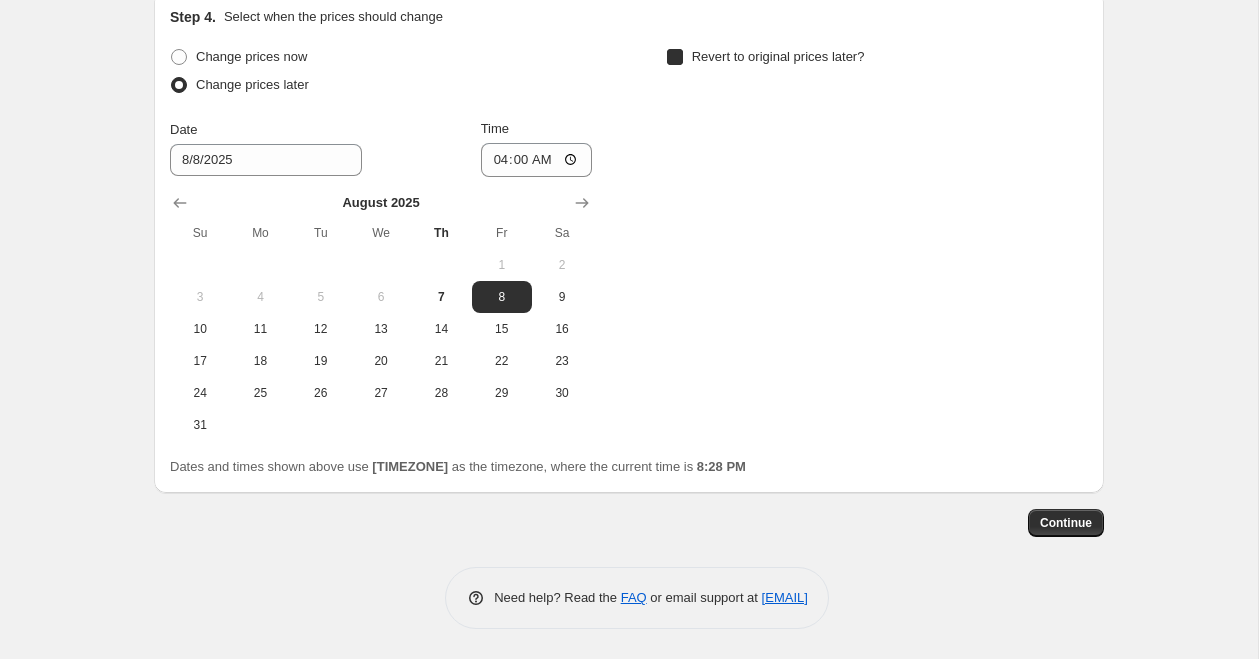 checkbox on "true" 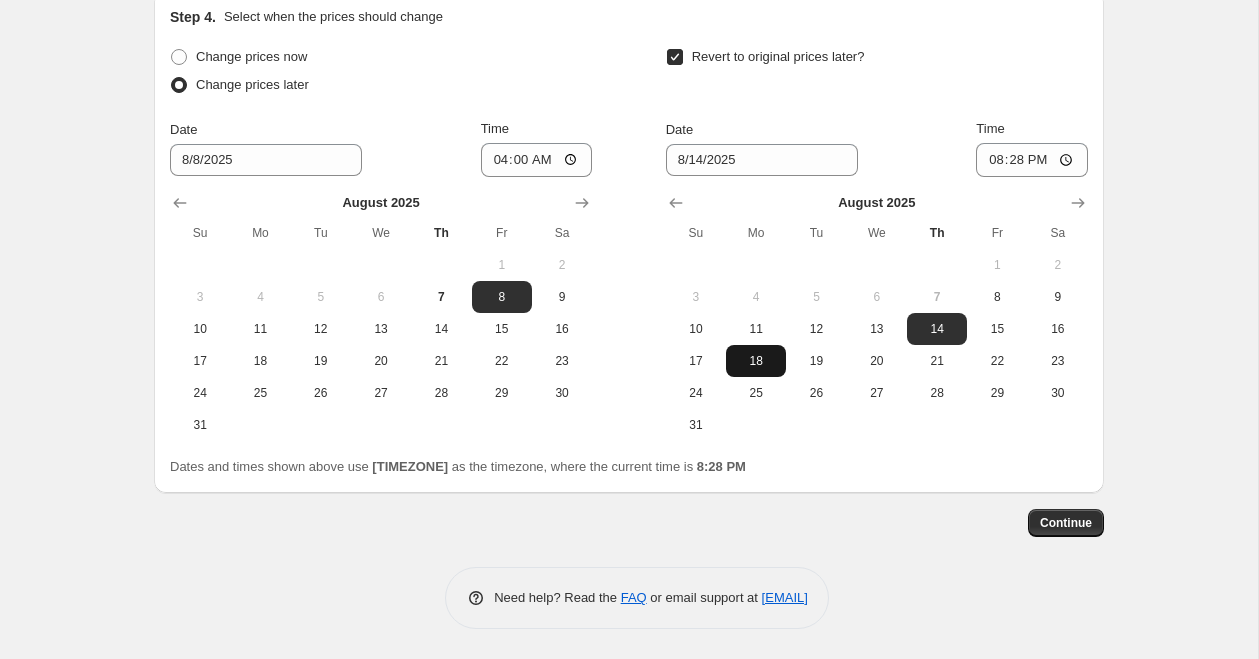 click on "18" at bounding box center [756, 361] 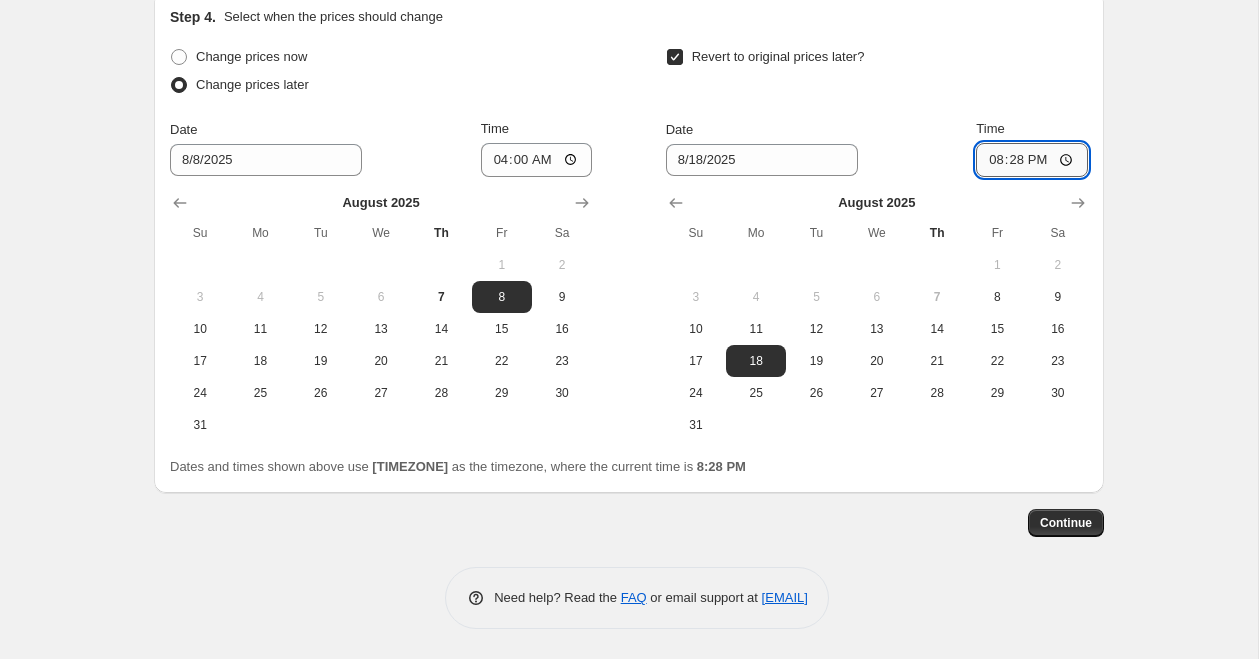 click on "20:28" at bounding box center [1032, 160] 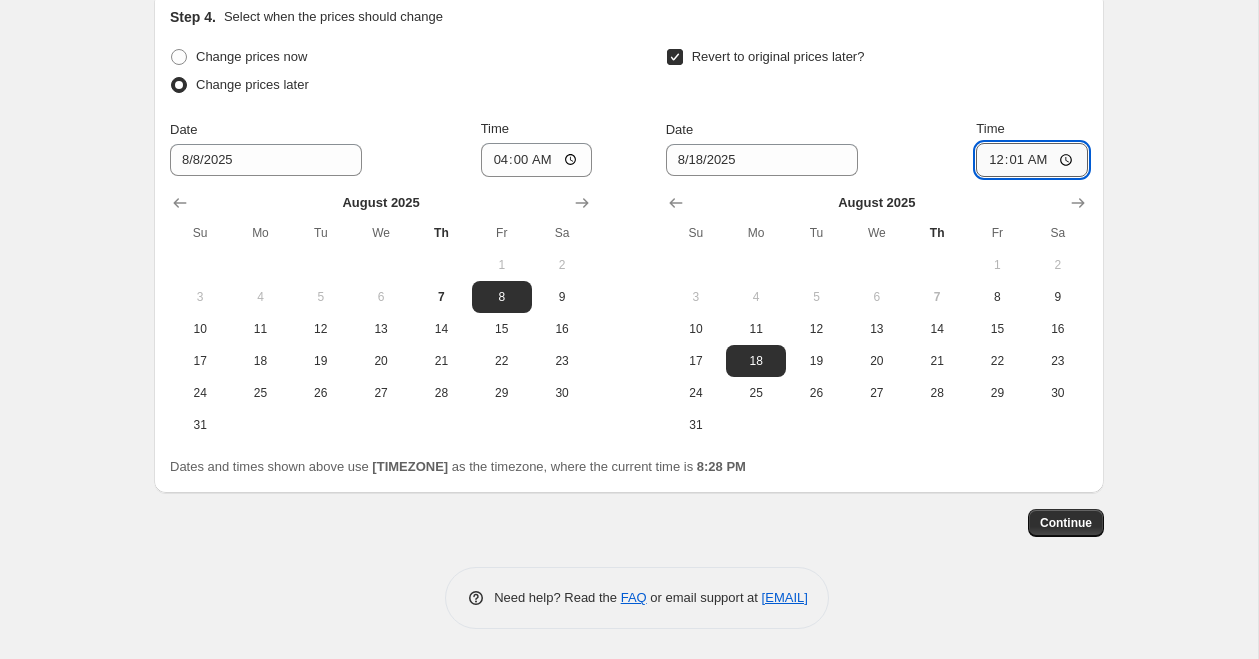 type on "00:15" 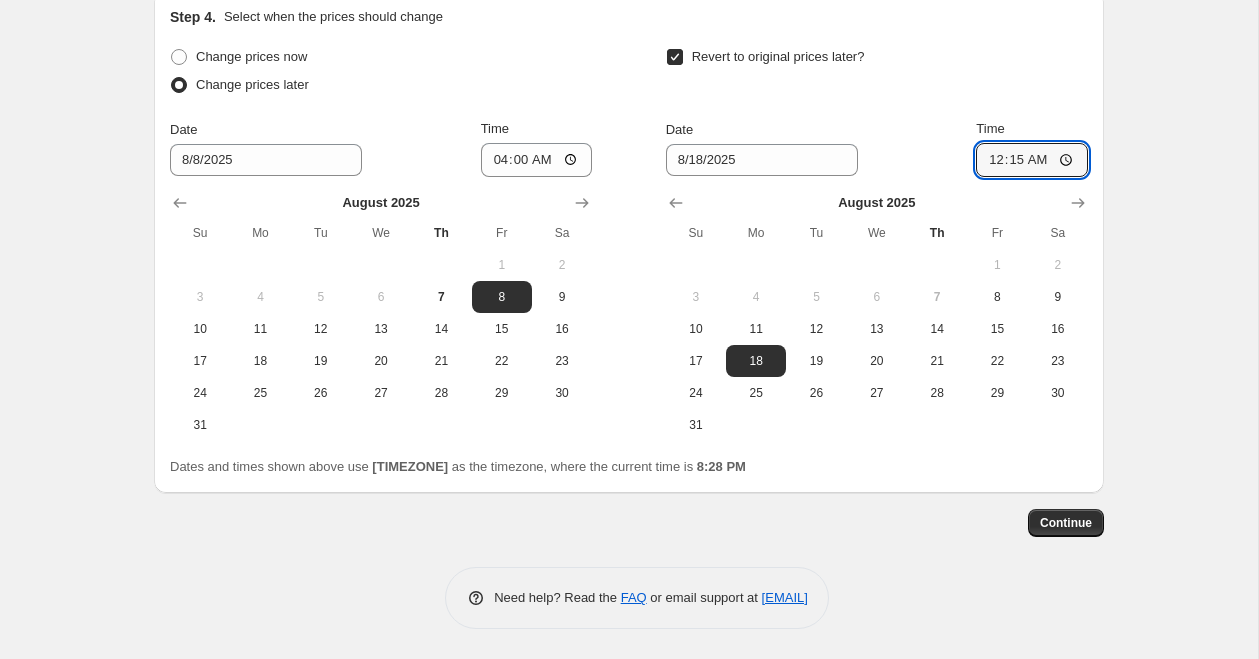 click on "Revert to original prices later?" at bounding box center (877, 73) 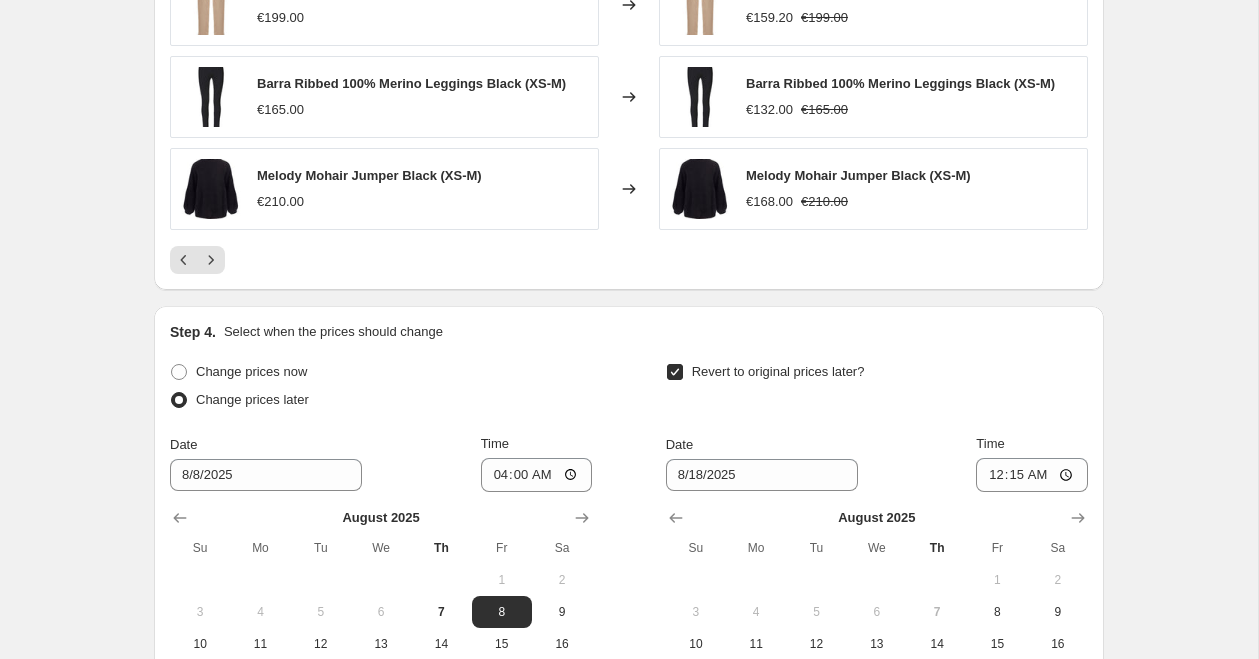 scroll, scrollTop: 1775, scrollLeft: 0, axis: vertical 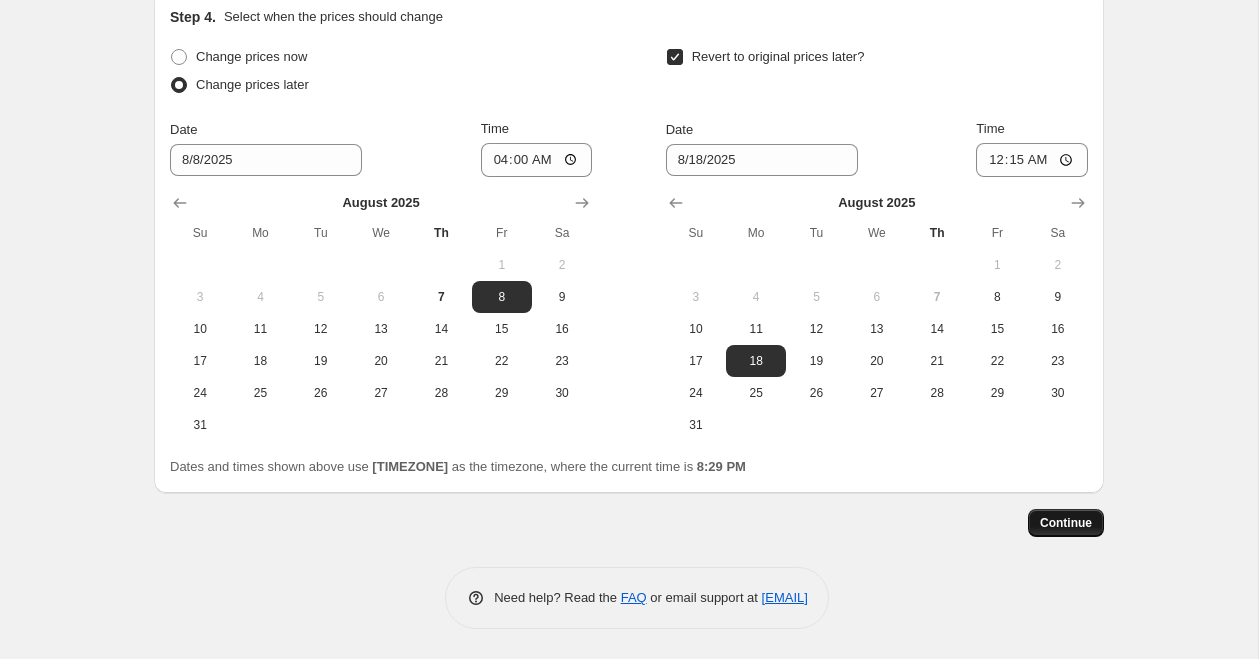click on "Continue" at bounding box center (1066, 523) 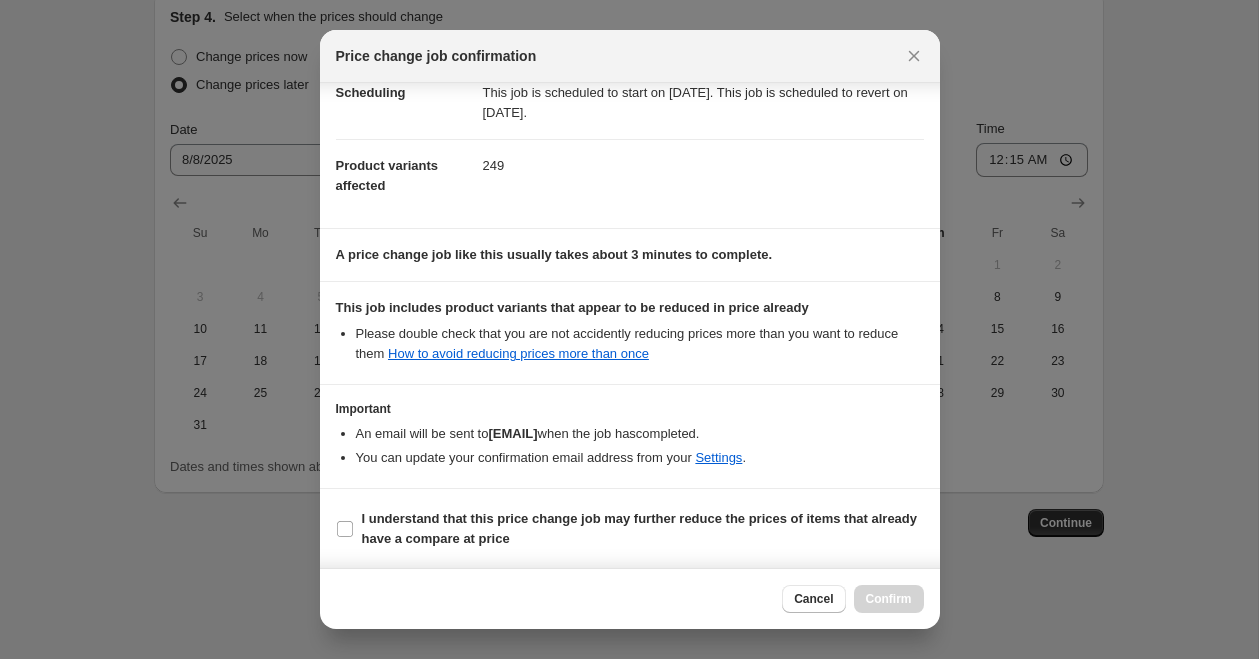 scroll, scrollTop: 179, scrollLeft: 0, axis: vertical 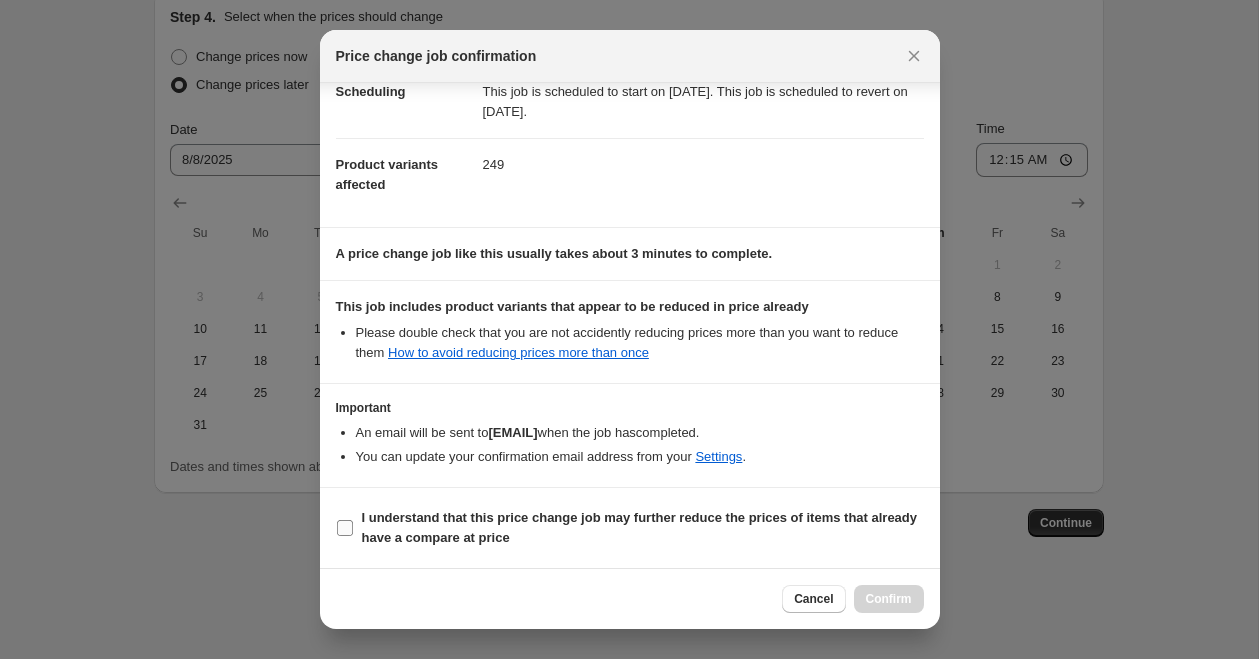 click on "I understand that this price change job may further reduce the prices of items that already have a compare at price" at bounding box center [345, 528] 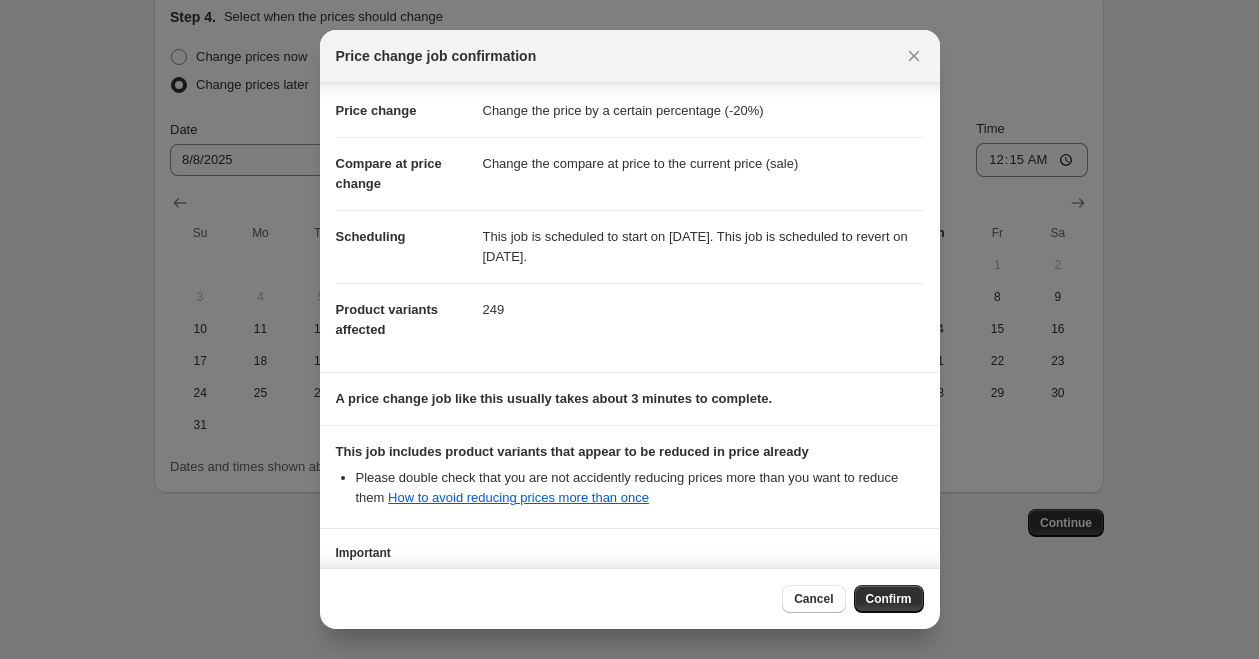 scroll, scrollTop: 179, scrollLeft: 0, axis: vertical 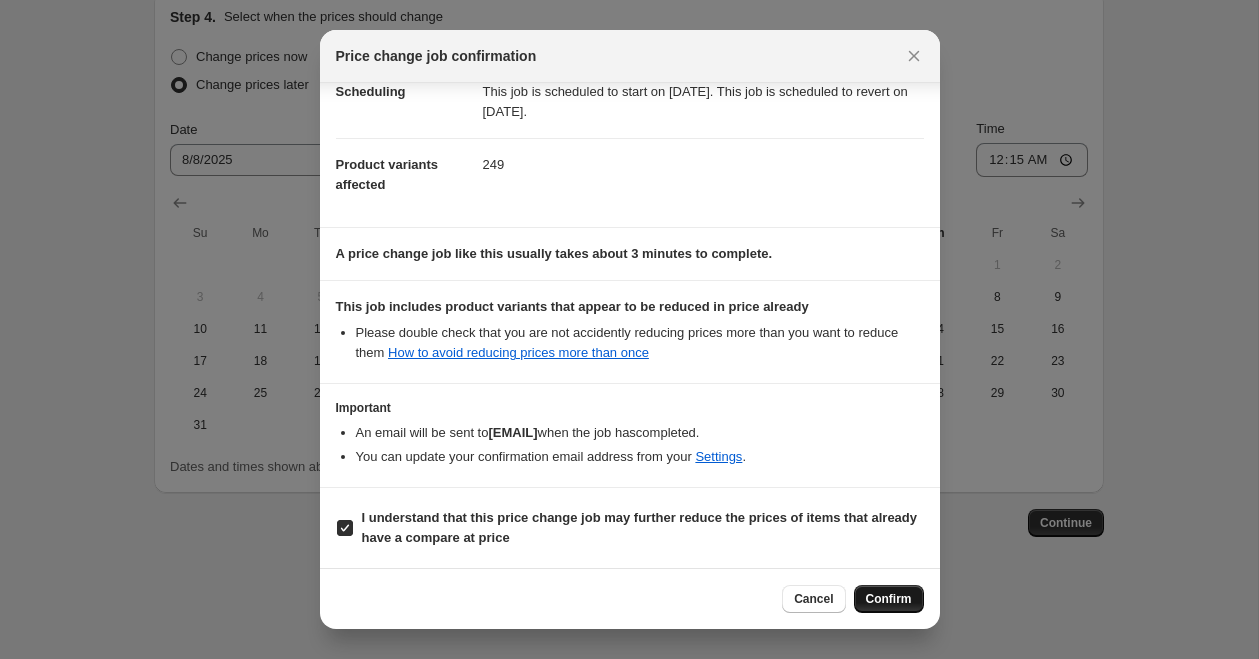 click on "Confirm" at bounding box center [889, 599] 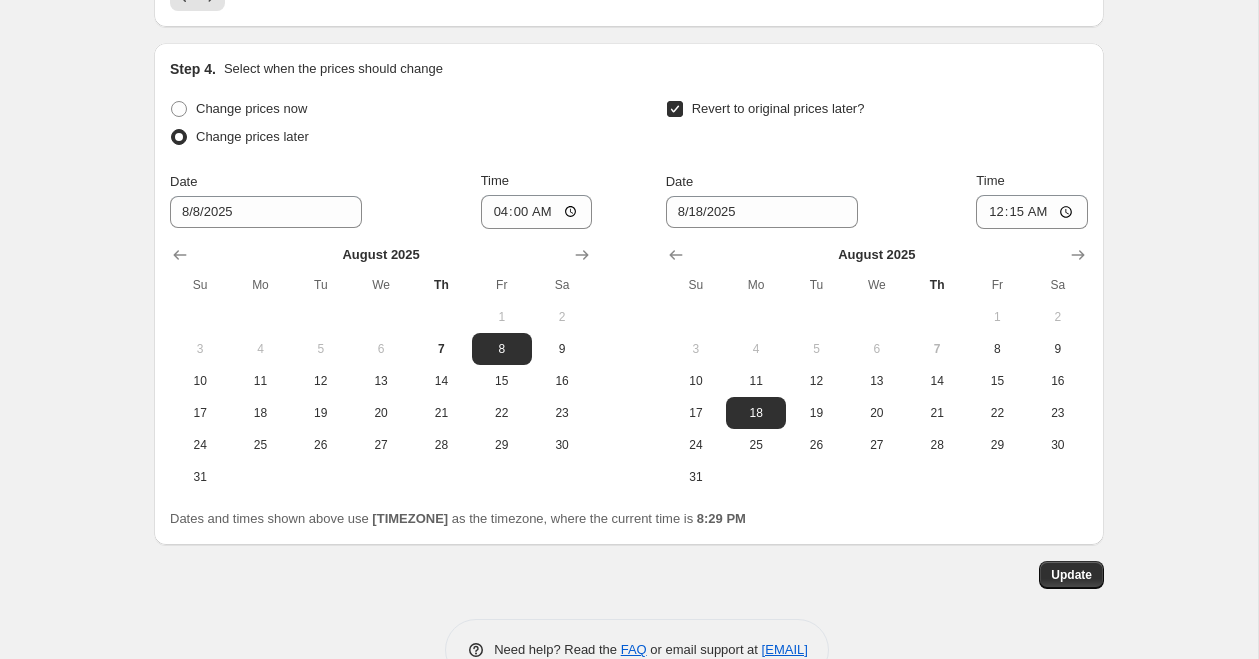 scroll, scrollTop: 1897, scrollLeft: 0, axis: vertical 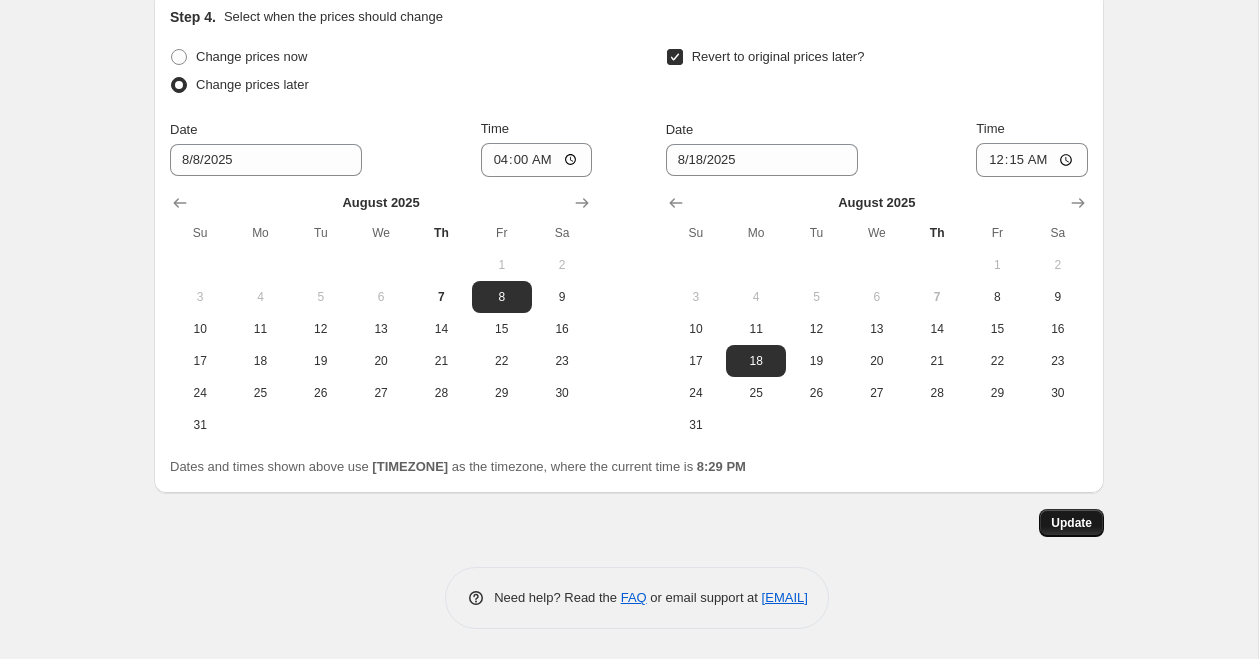click on "Update" at bounding box center [1071, 523] 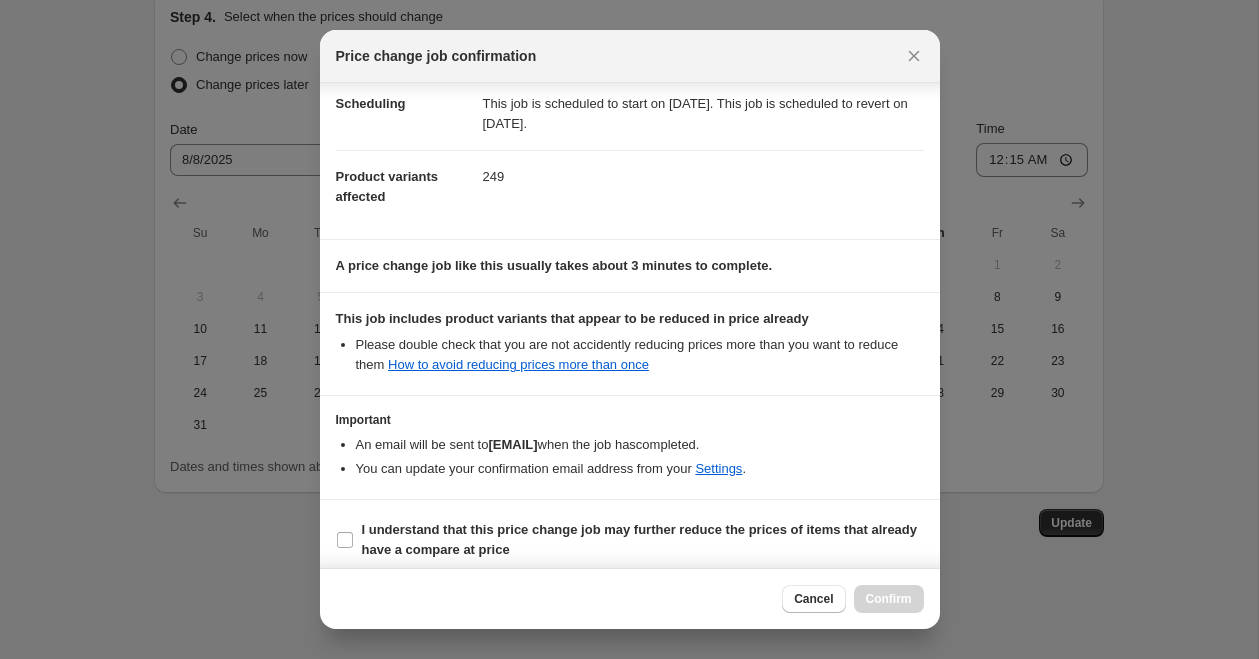 scroll, scrollTop: 179, scrollLeft: 0, axis: vertical 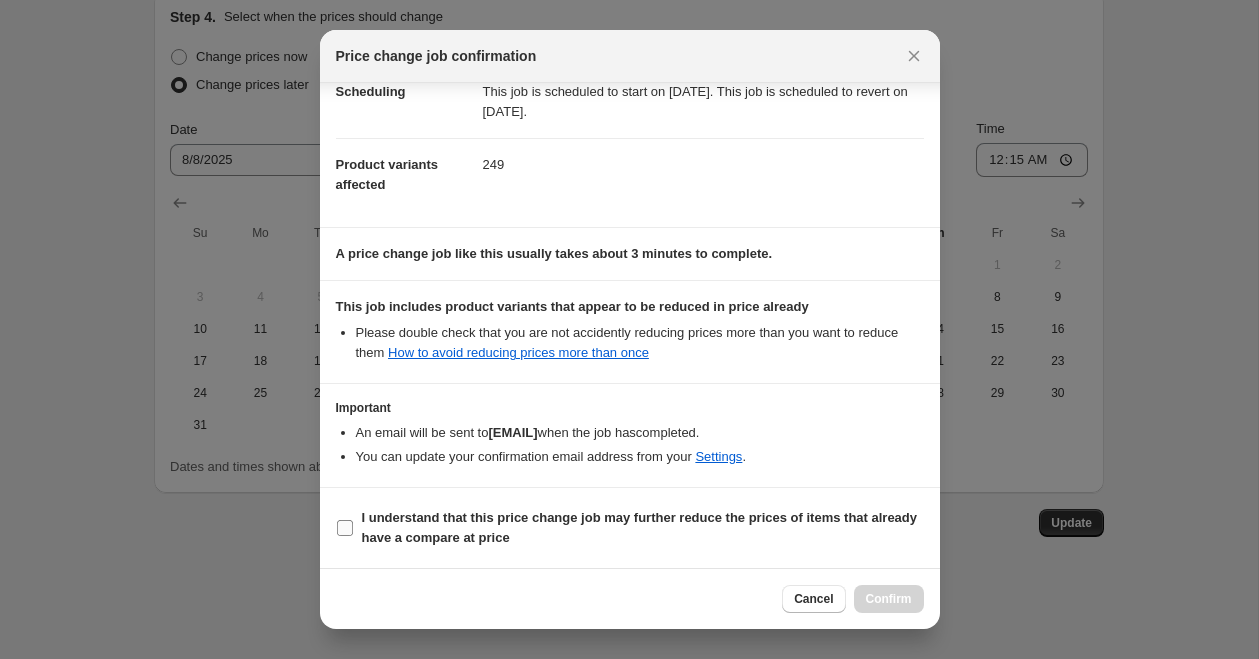 click on "I understand that this price change job may further reduce the prices of items that already have a compare at price" at bounding box center [345, 528] 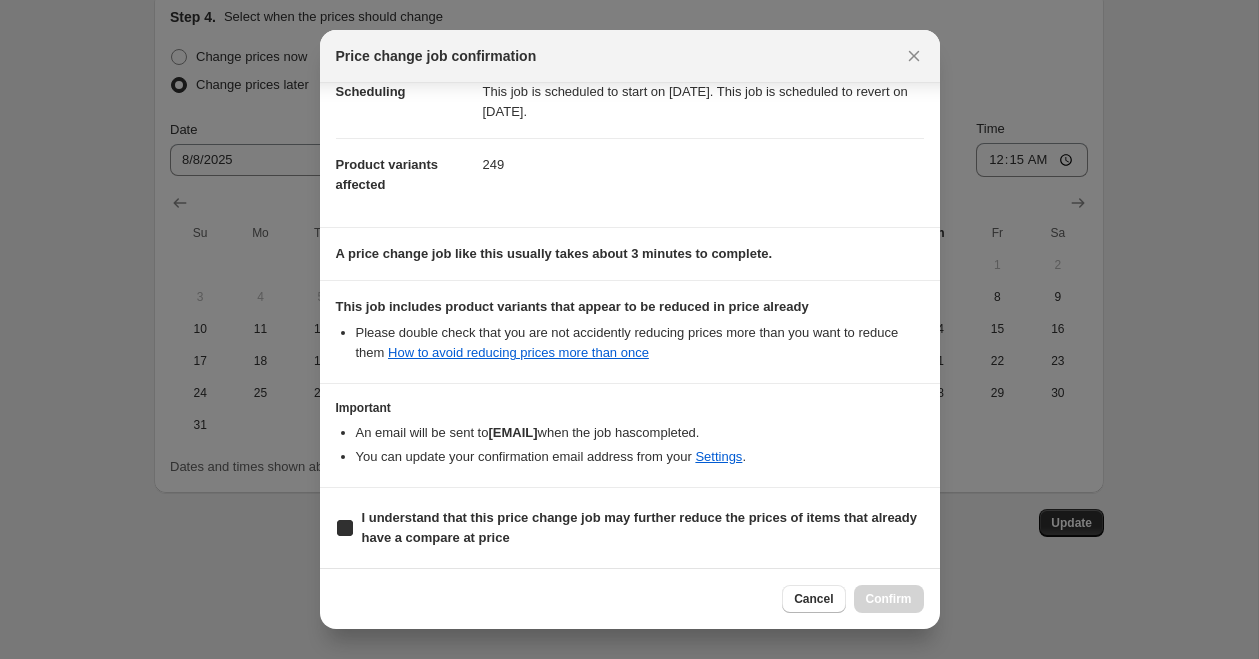 checkbox on "true" 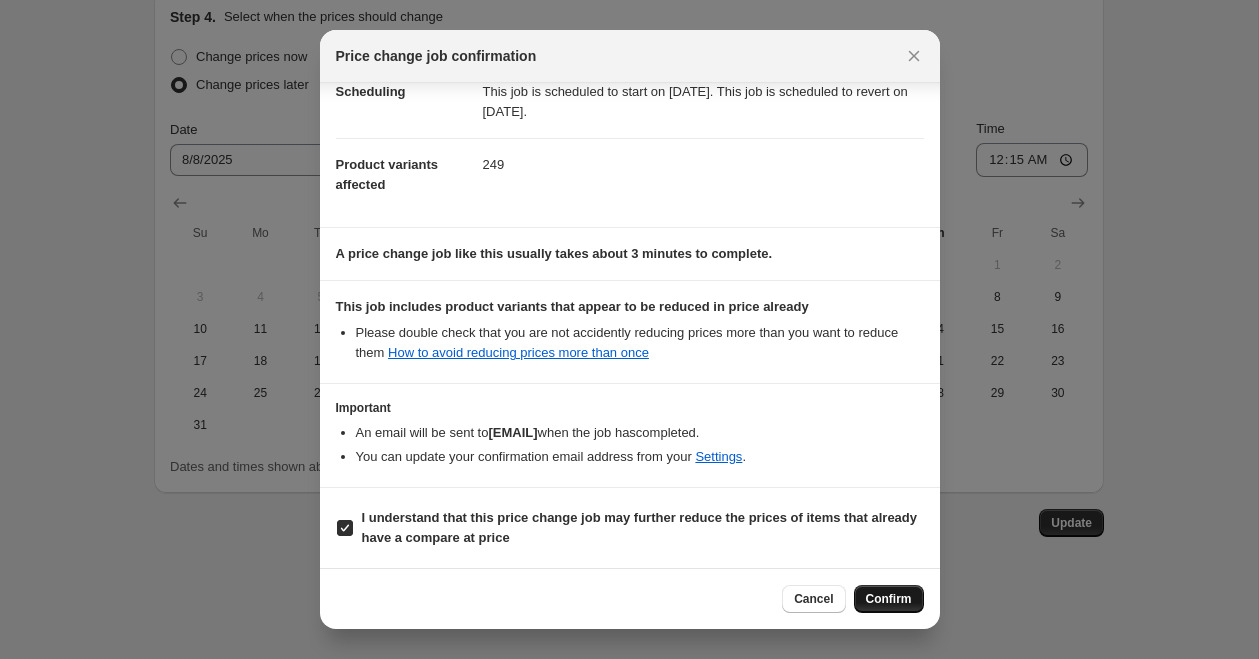 click on "Confirm" at bounding box center [889, 599] 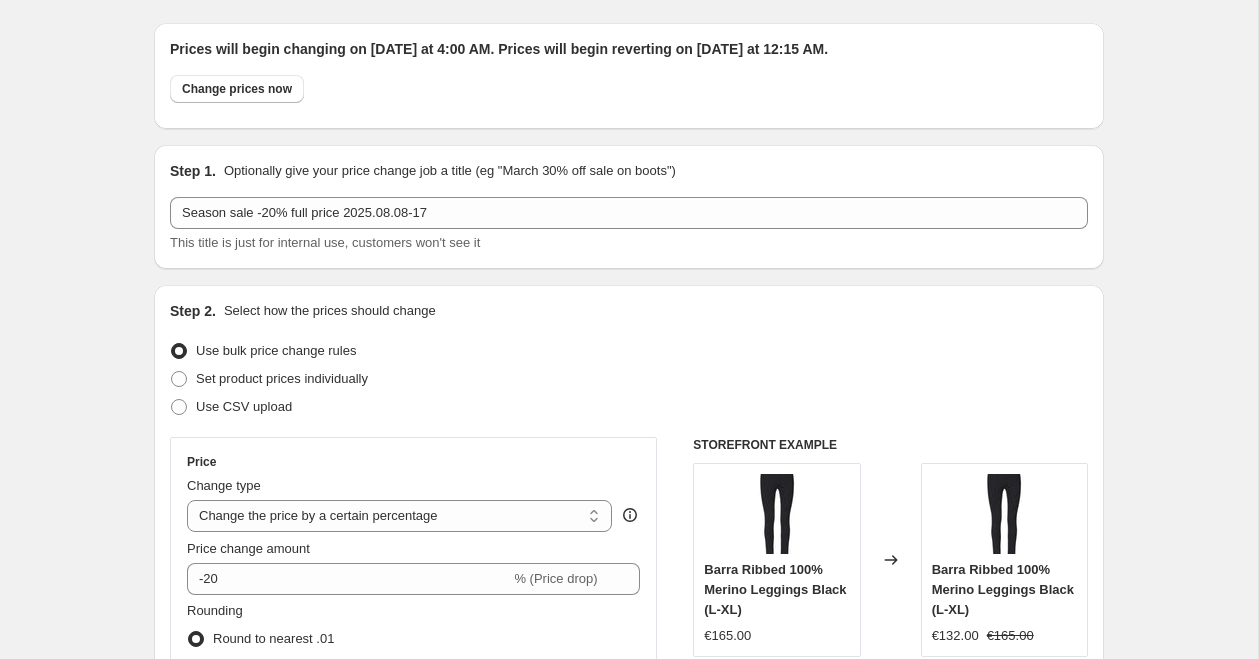 scroll, scrollTop: 0, scrollLeft: 0, axis: both 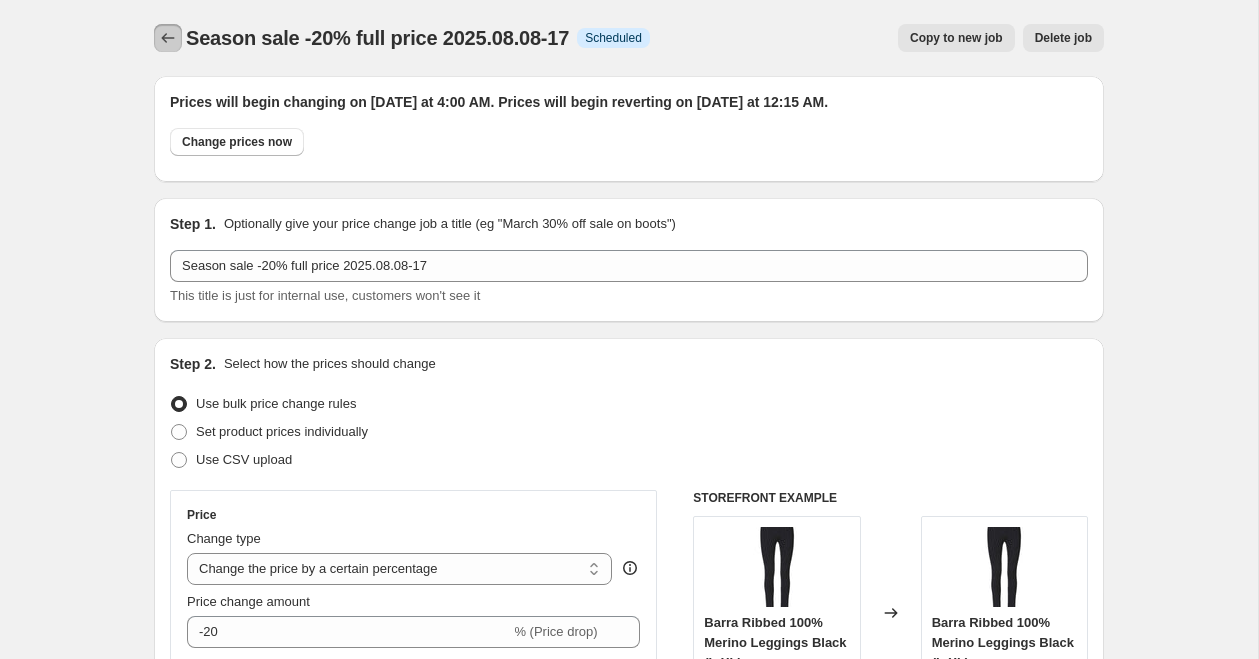click 